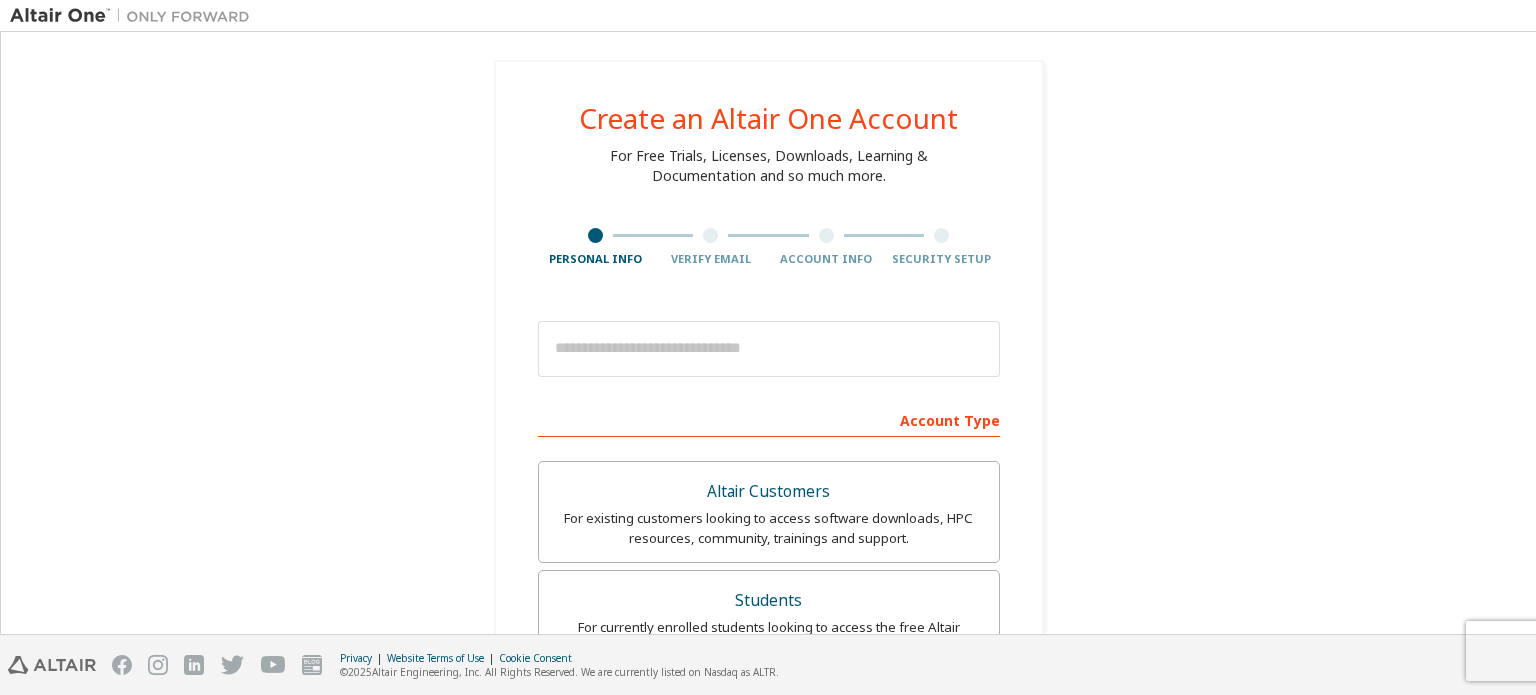 scroll, scrollTop: 0, scrollLeft: 0, axis: both 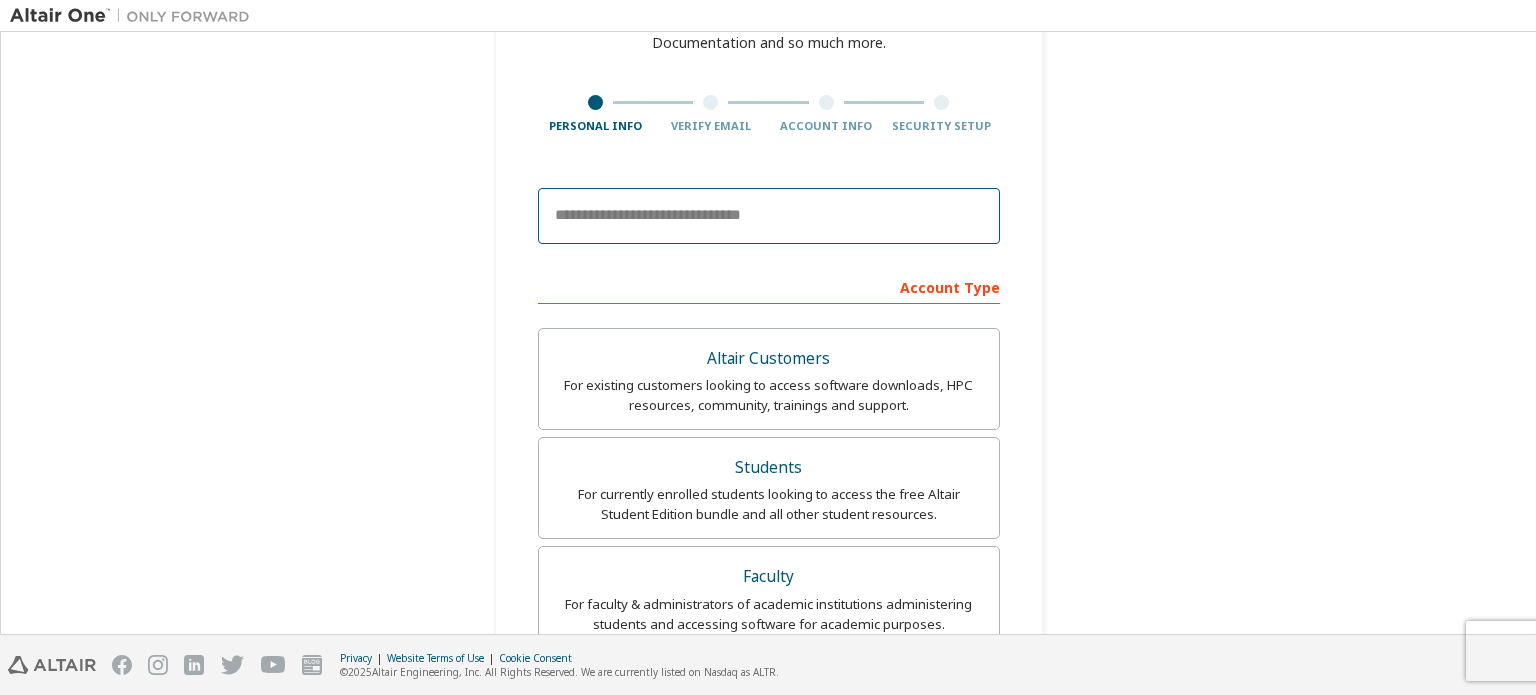click at bounding box center [769, 216] 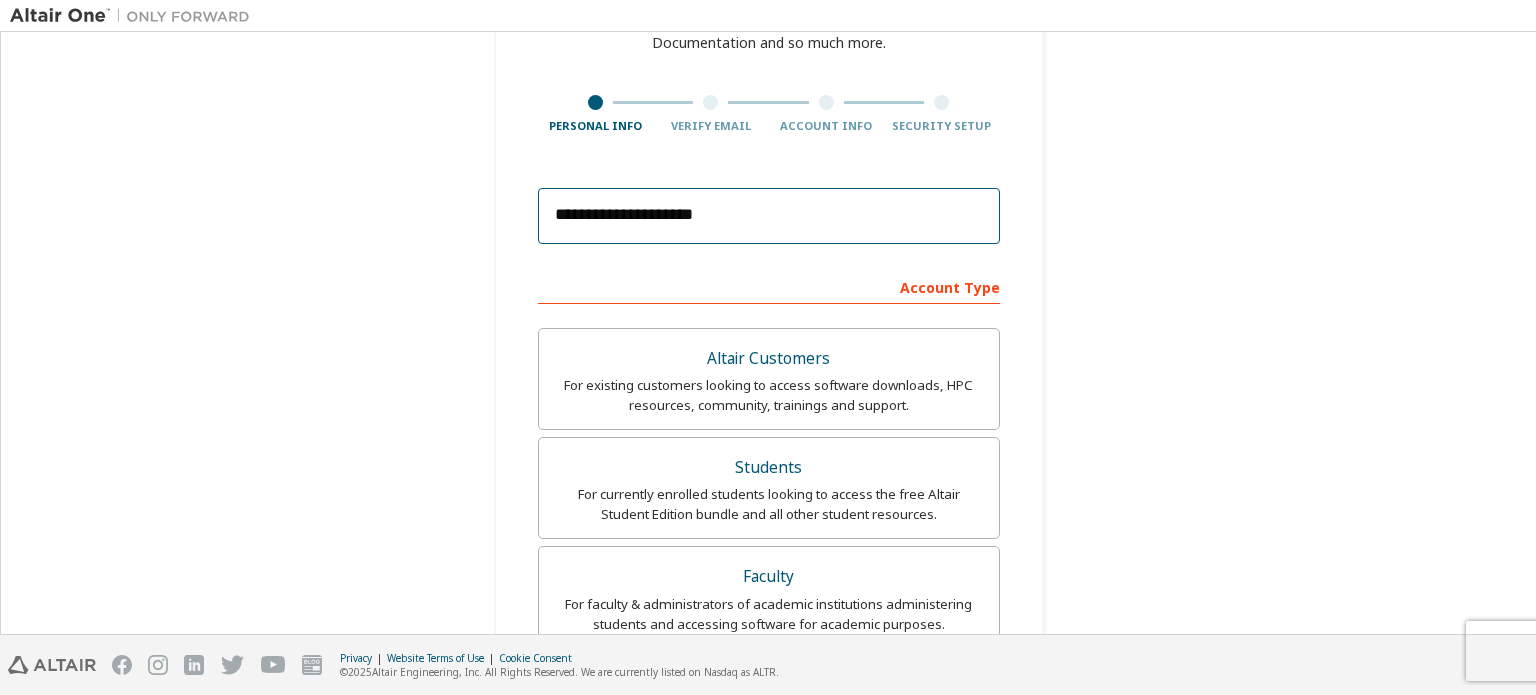 type on "****" 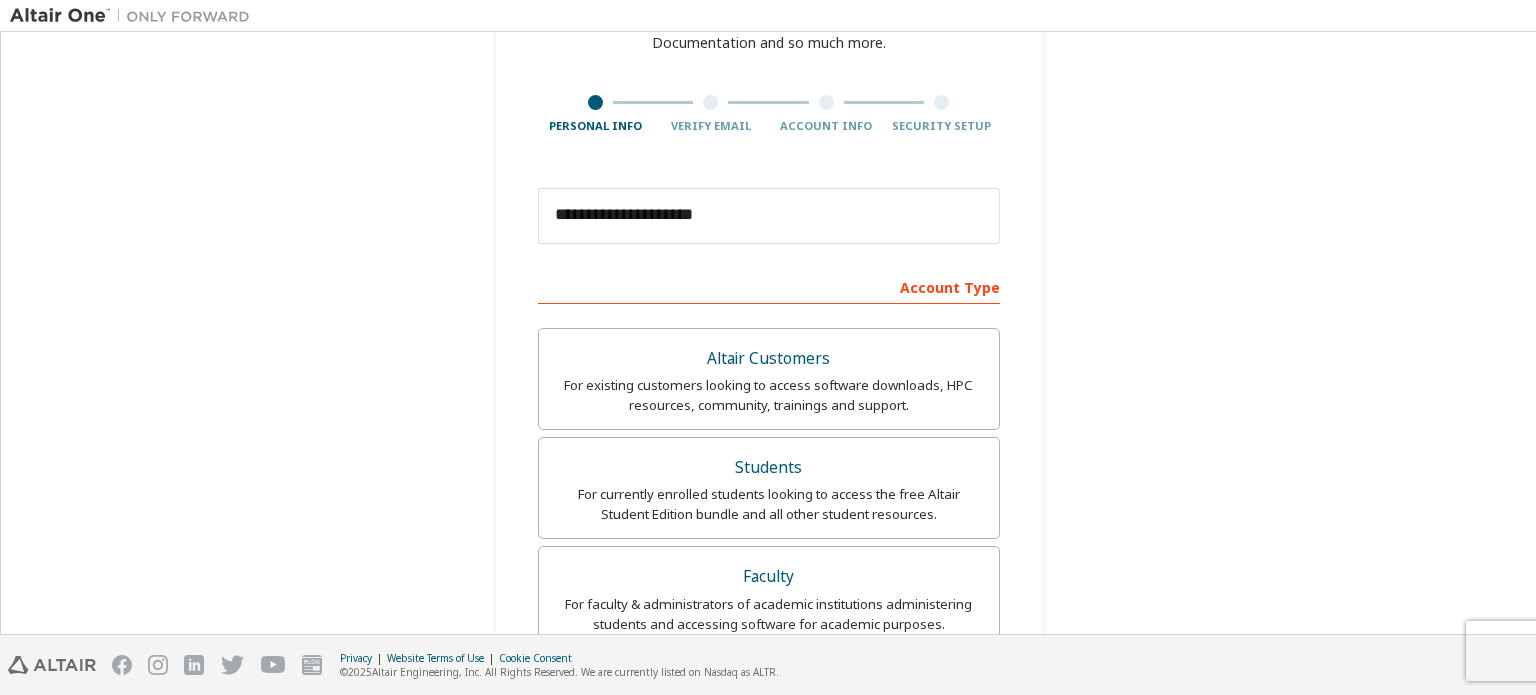 type on "****" 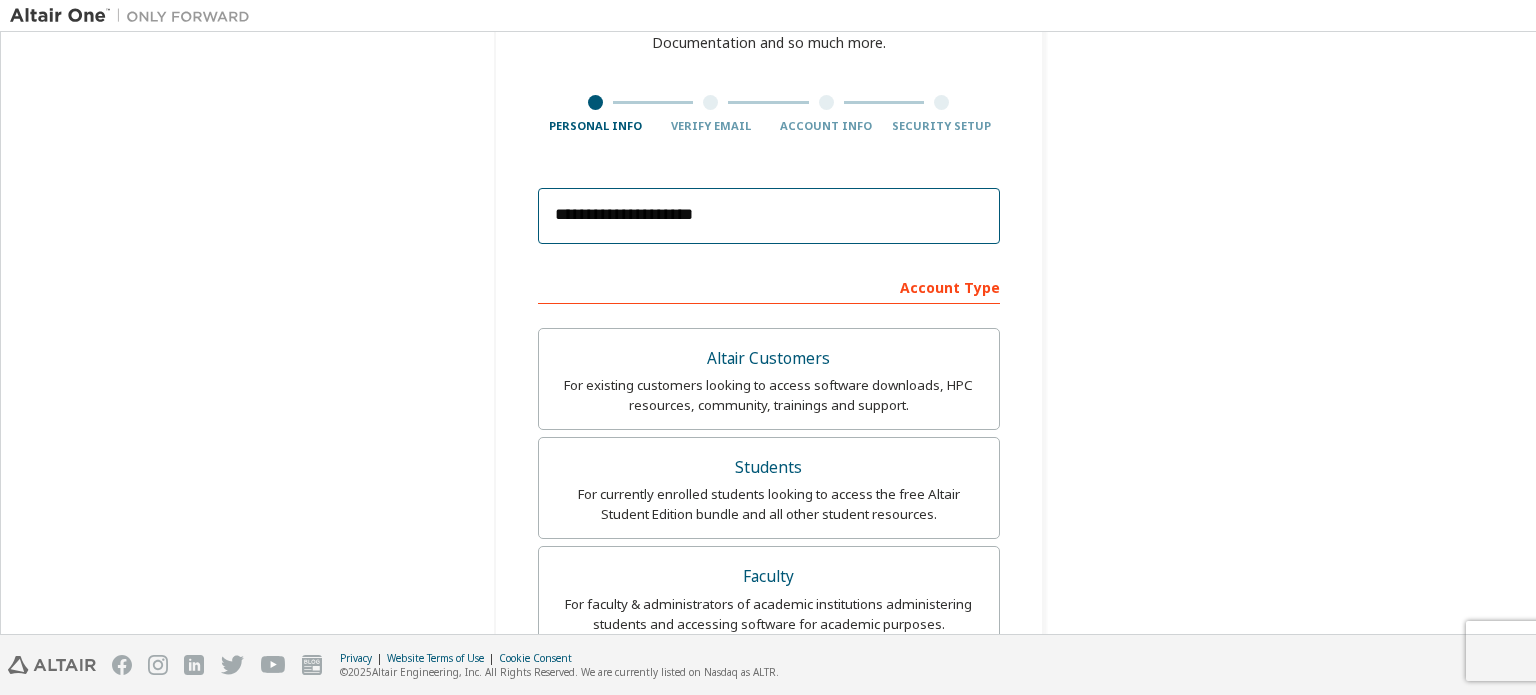 drag, startPoint x: 718, startPoint y: 242, endPoint x: 720, endPoint y: 226, distance: 16.124516 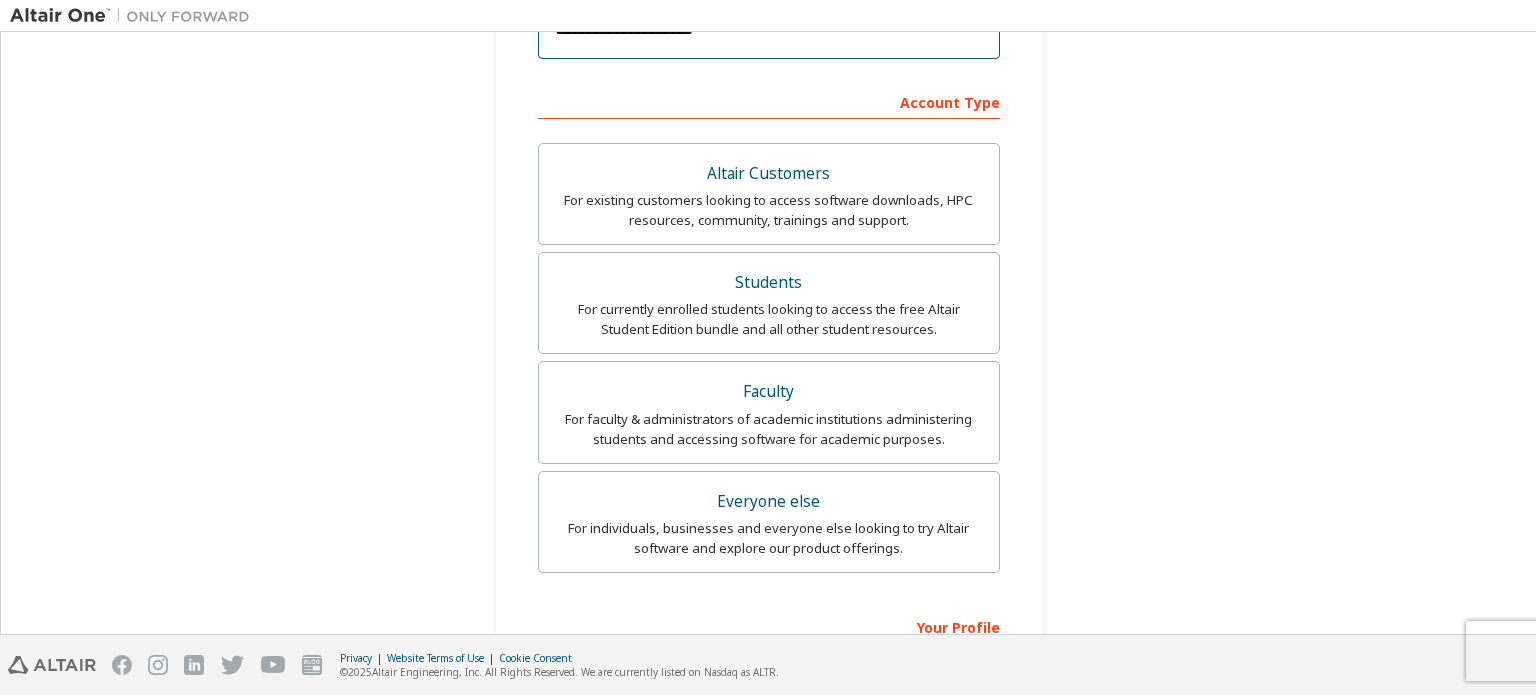 scroll, scrollTop: 0, scrollLeft: 0, axis: both 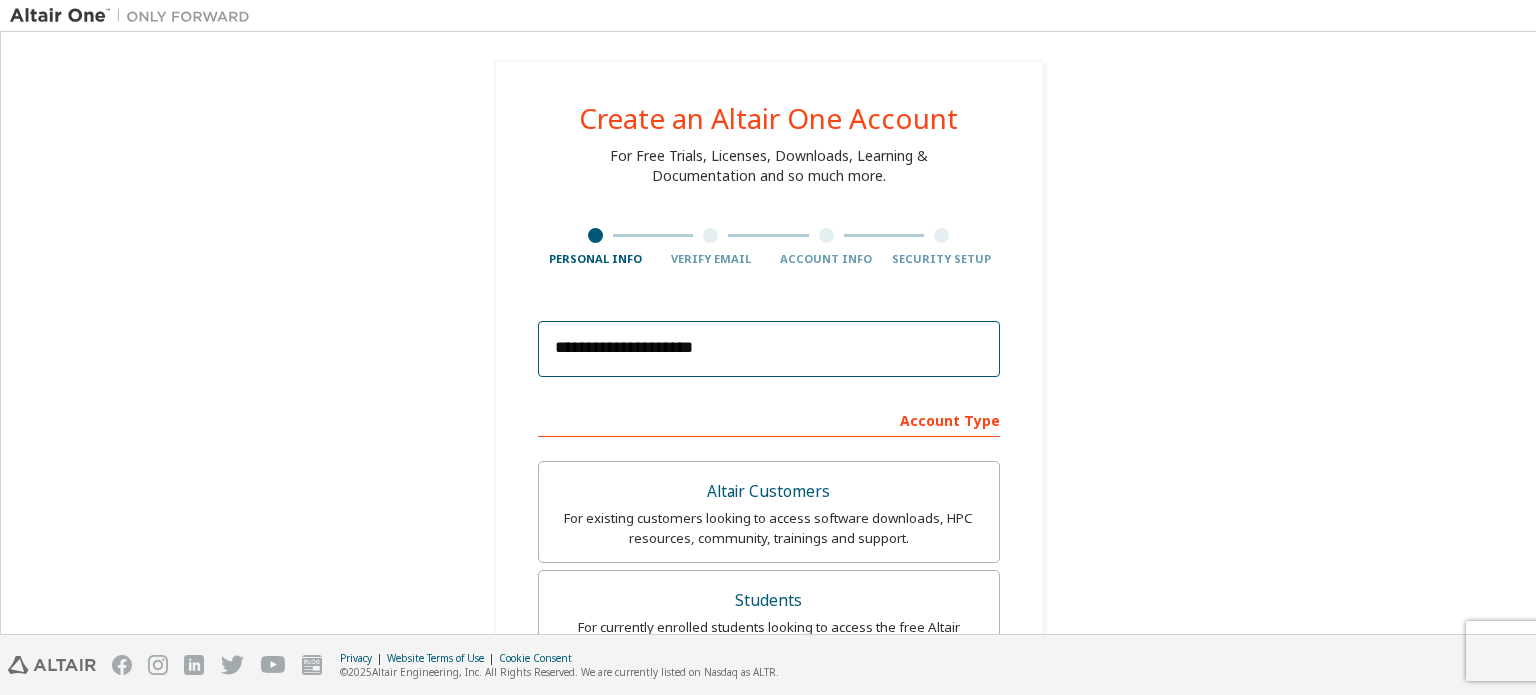 click on "**********" at bounding box center (769, 349) 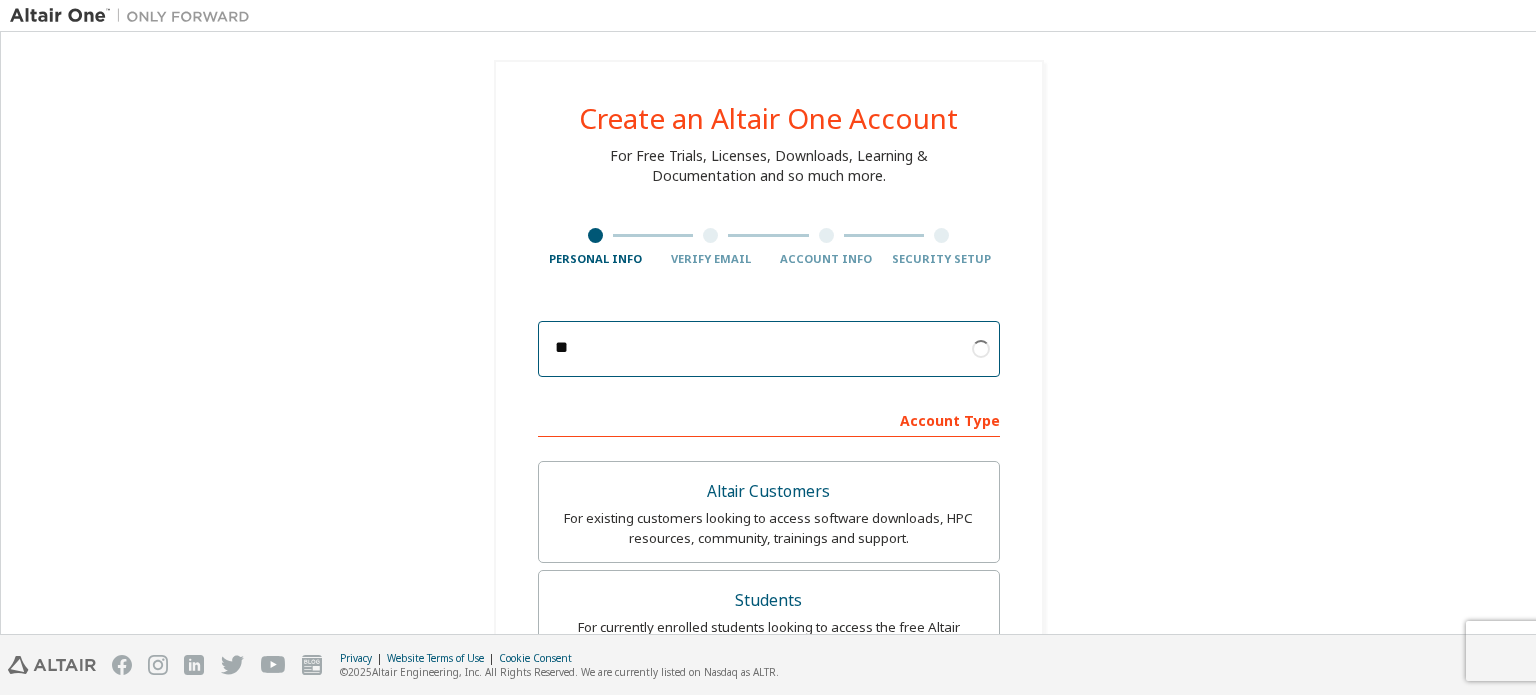 type on "*" 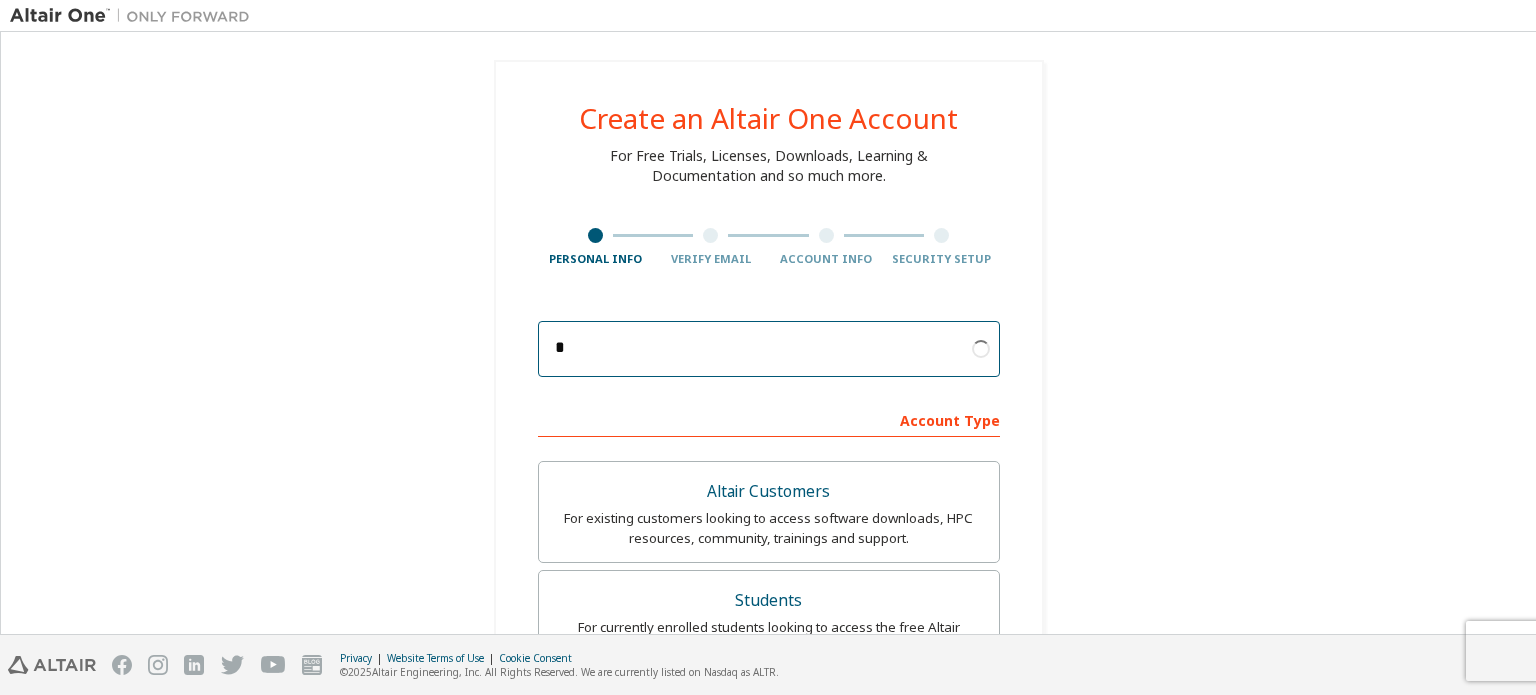 click on "*" at bounding box center [769, 349] 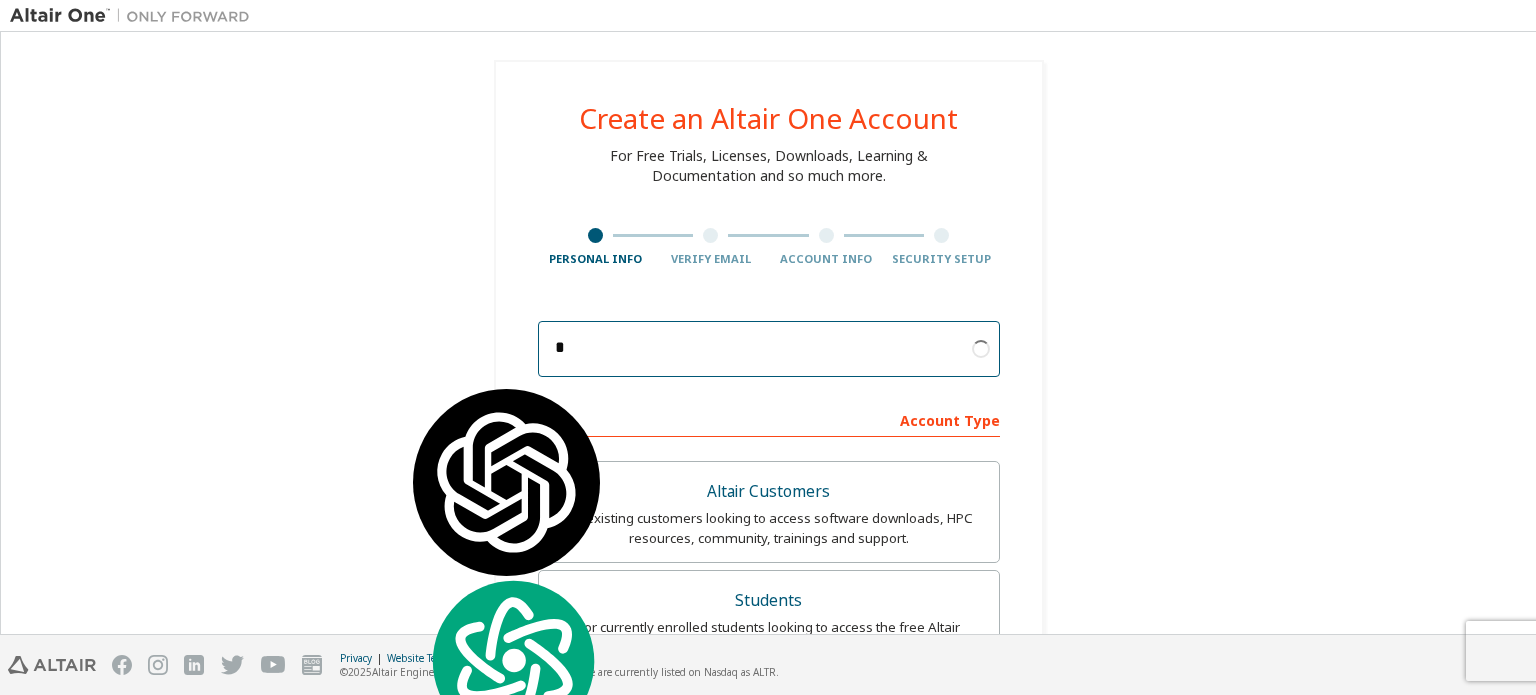 click 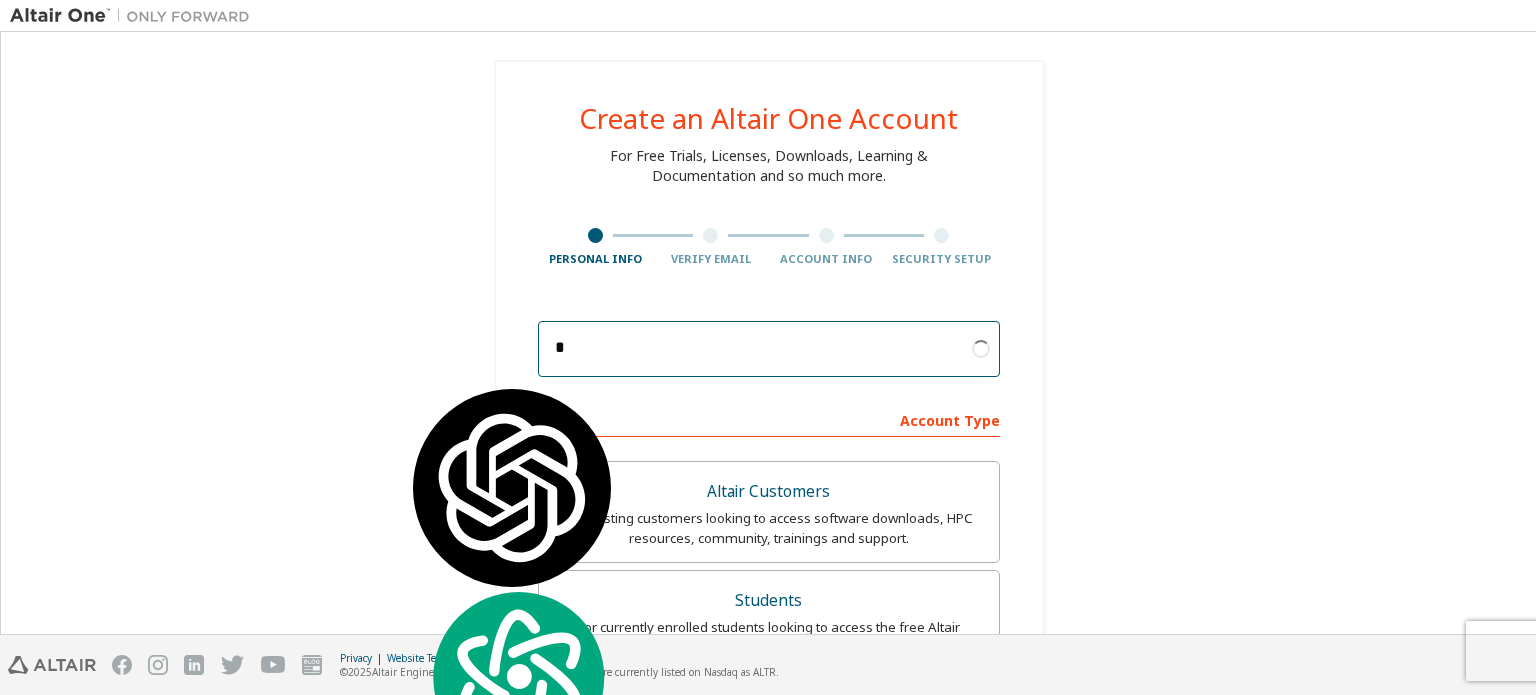 click on "*" at bounding box center [769, 349] 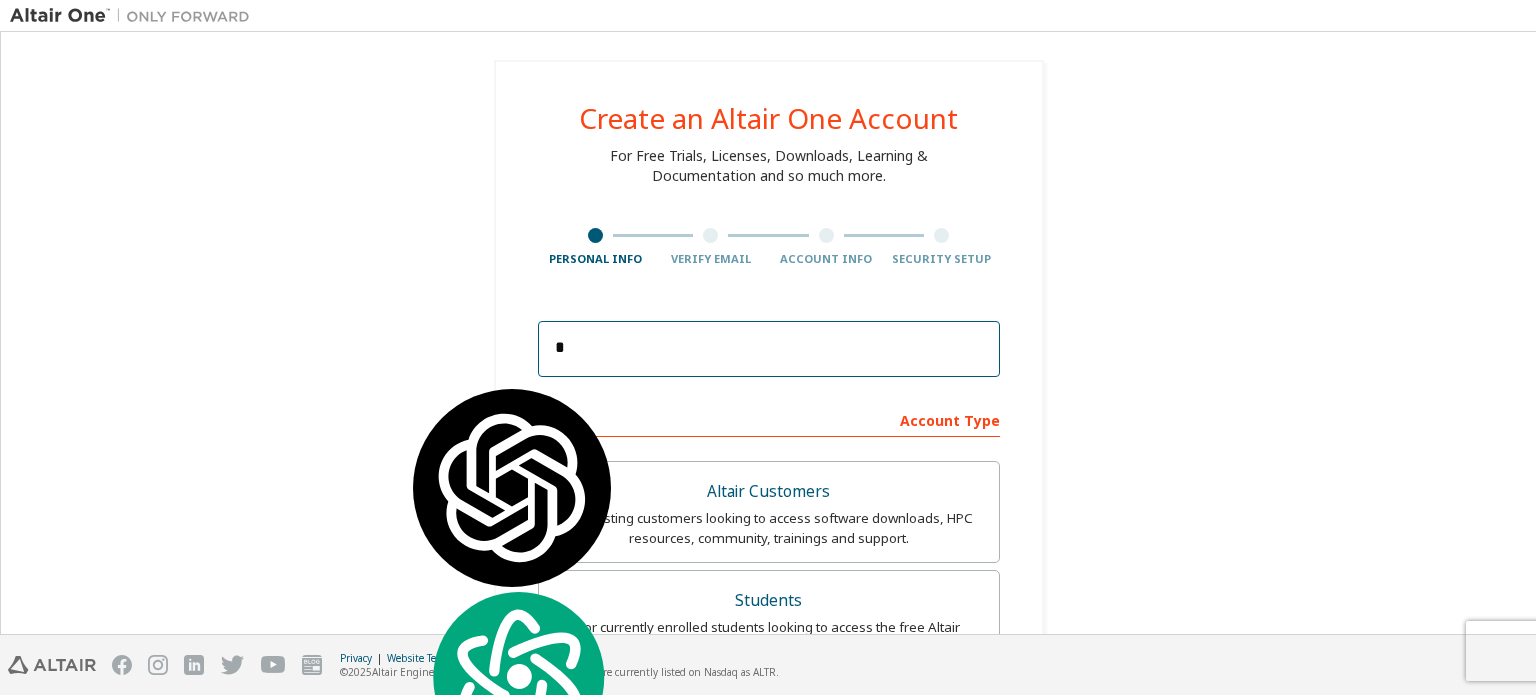 click on "*" at bounding box center (769, 349) 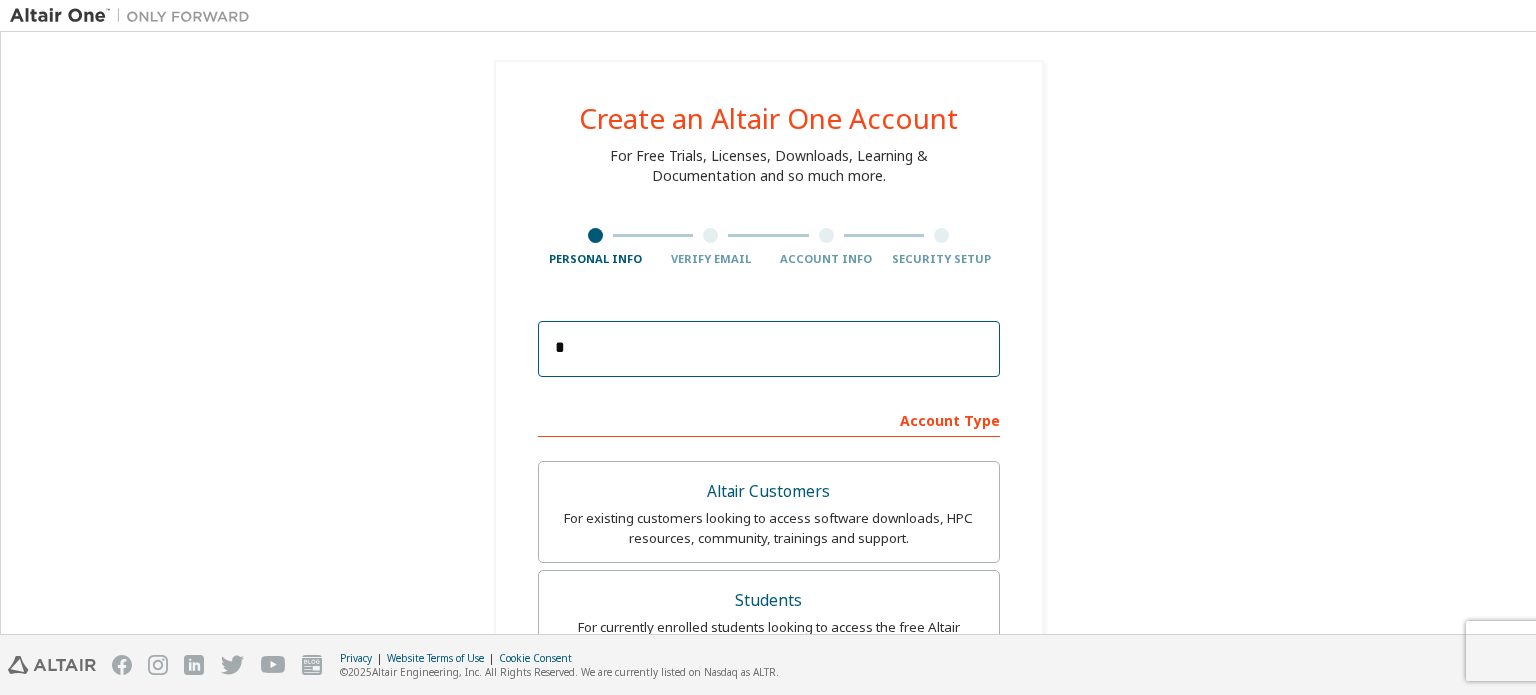 drag, startPoint x: 546, startPoint y: 347, endPoint x: 671, endPoint y: 349, distance: 125.016 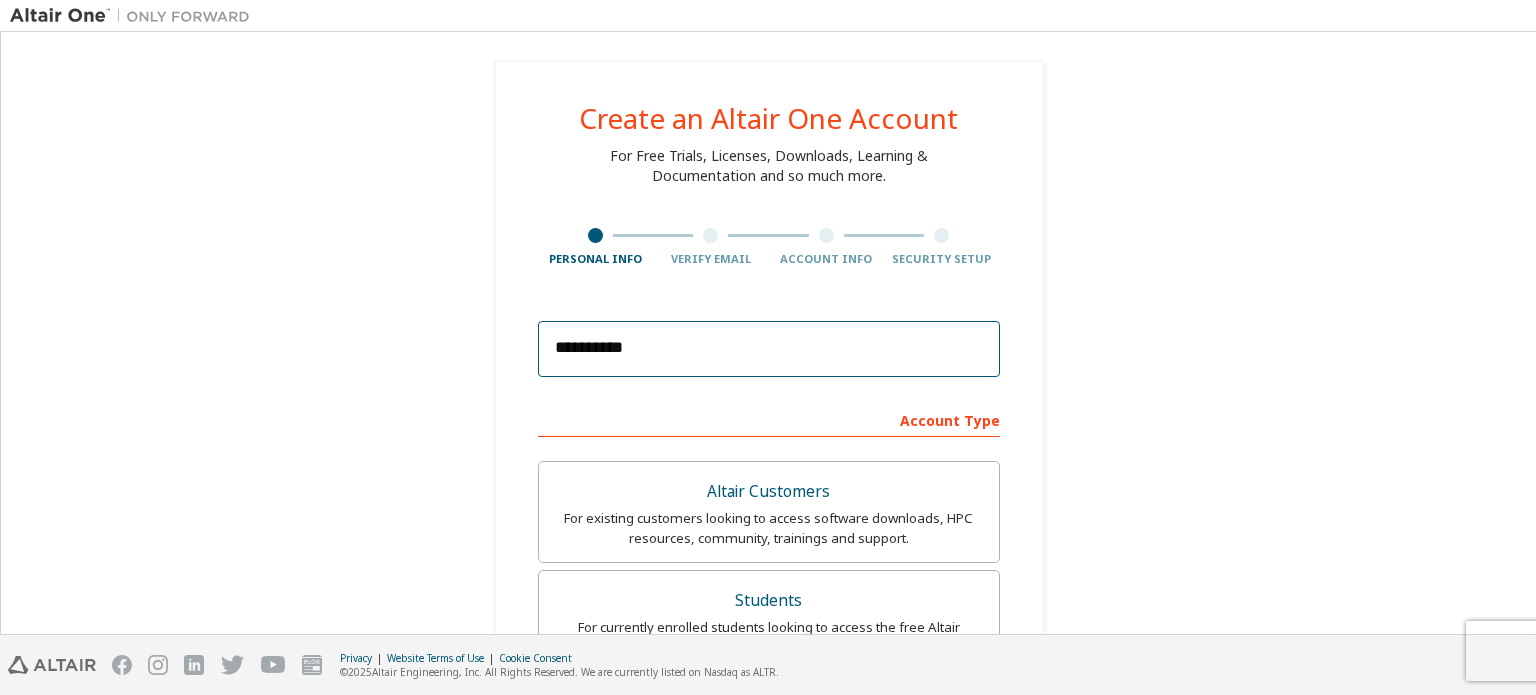 type on "**********" 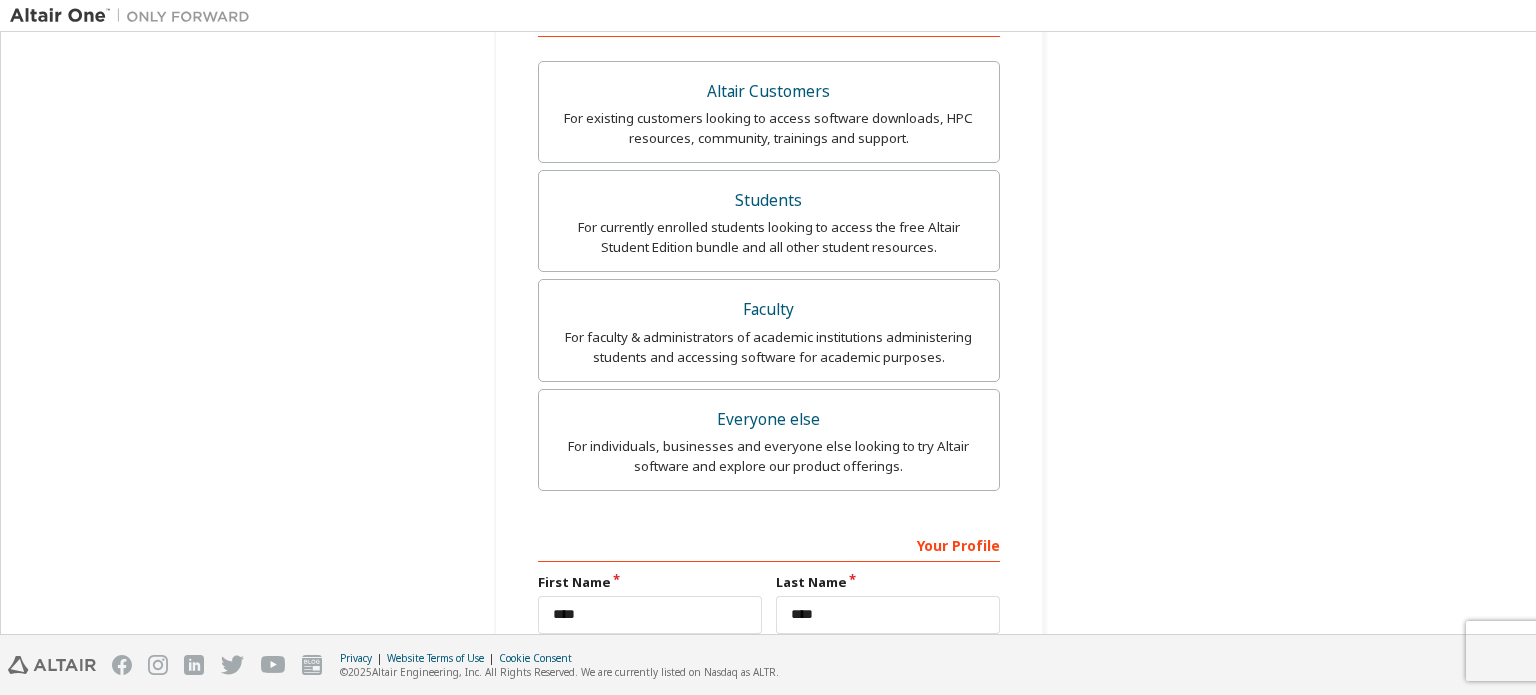 scroll, scrollTop: 627, scrollLeft: 0, axis: vertical 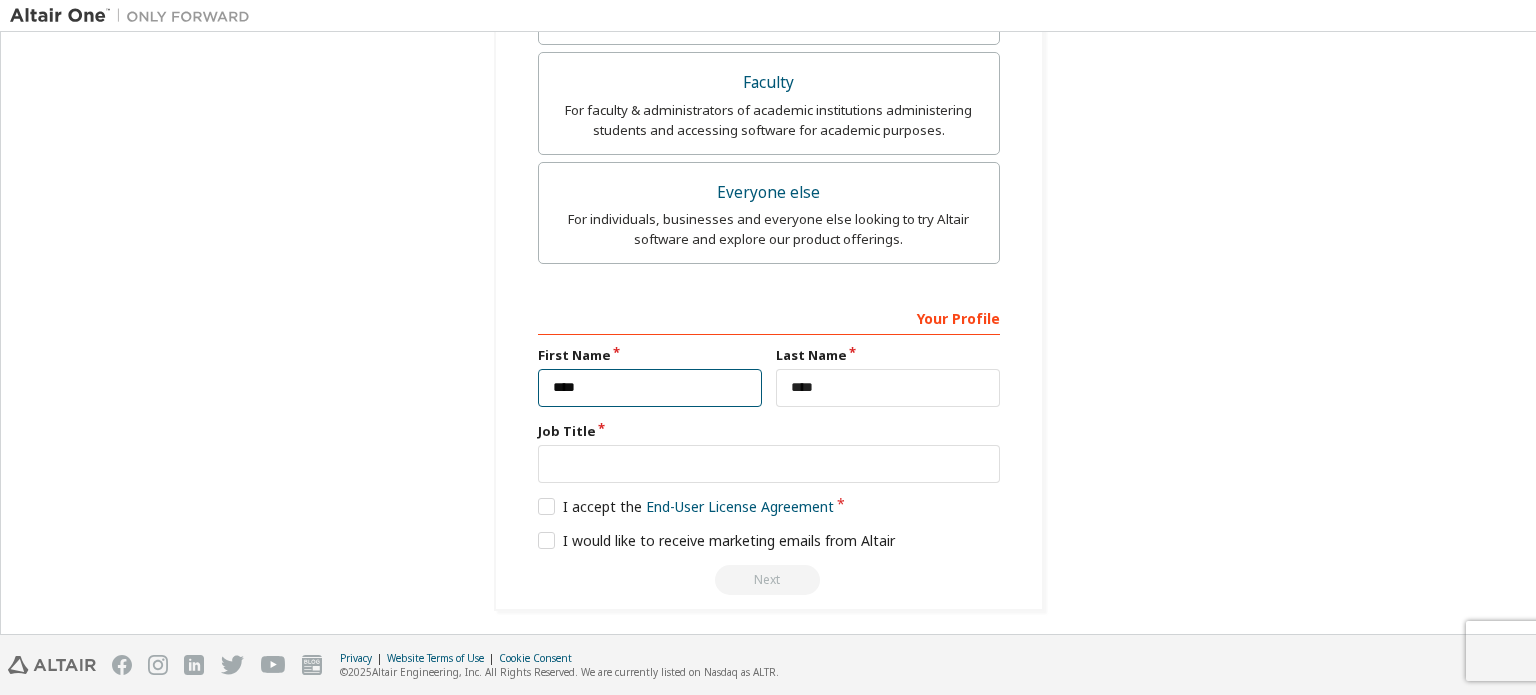 click on "****" at bounding box center (650, 388) 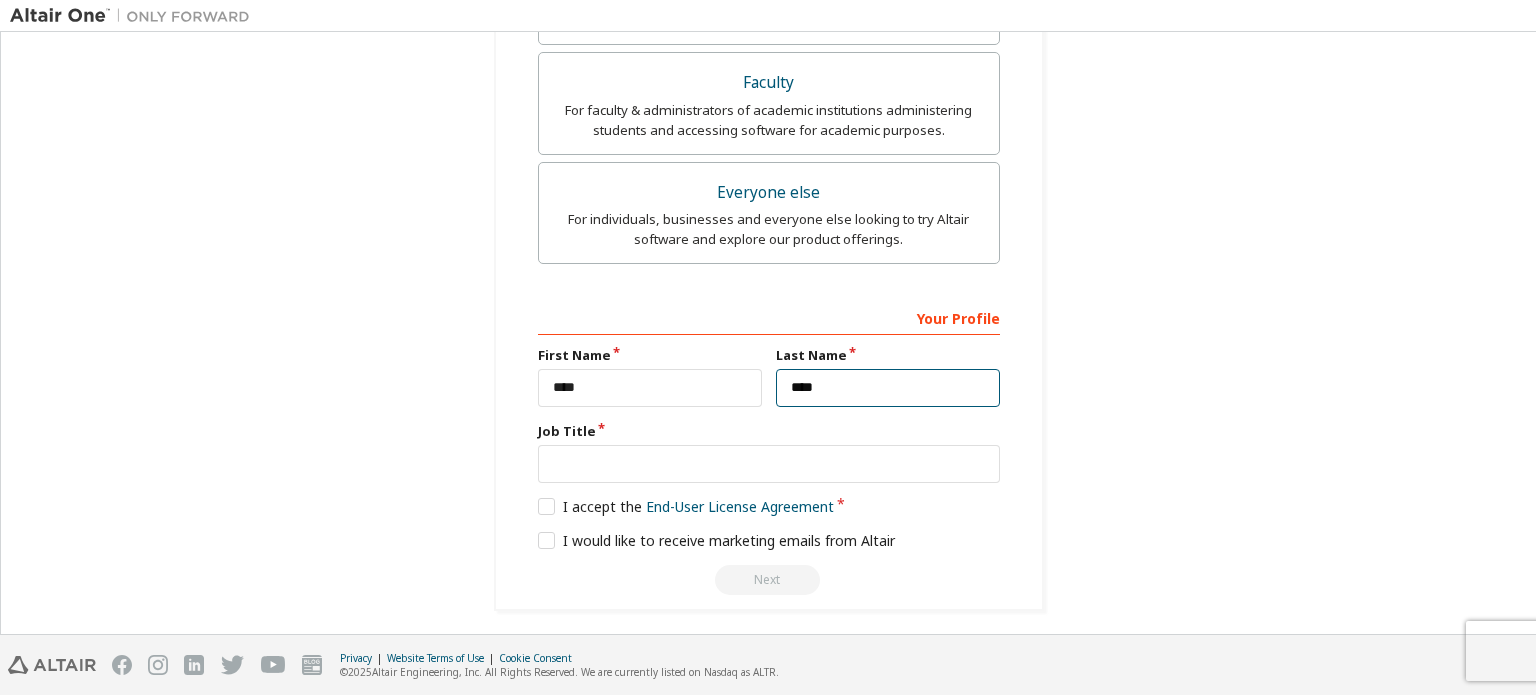 click on "****" at bounding box center (888, 388) 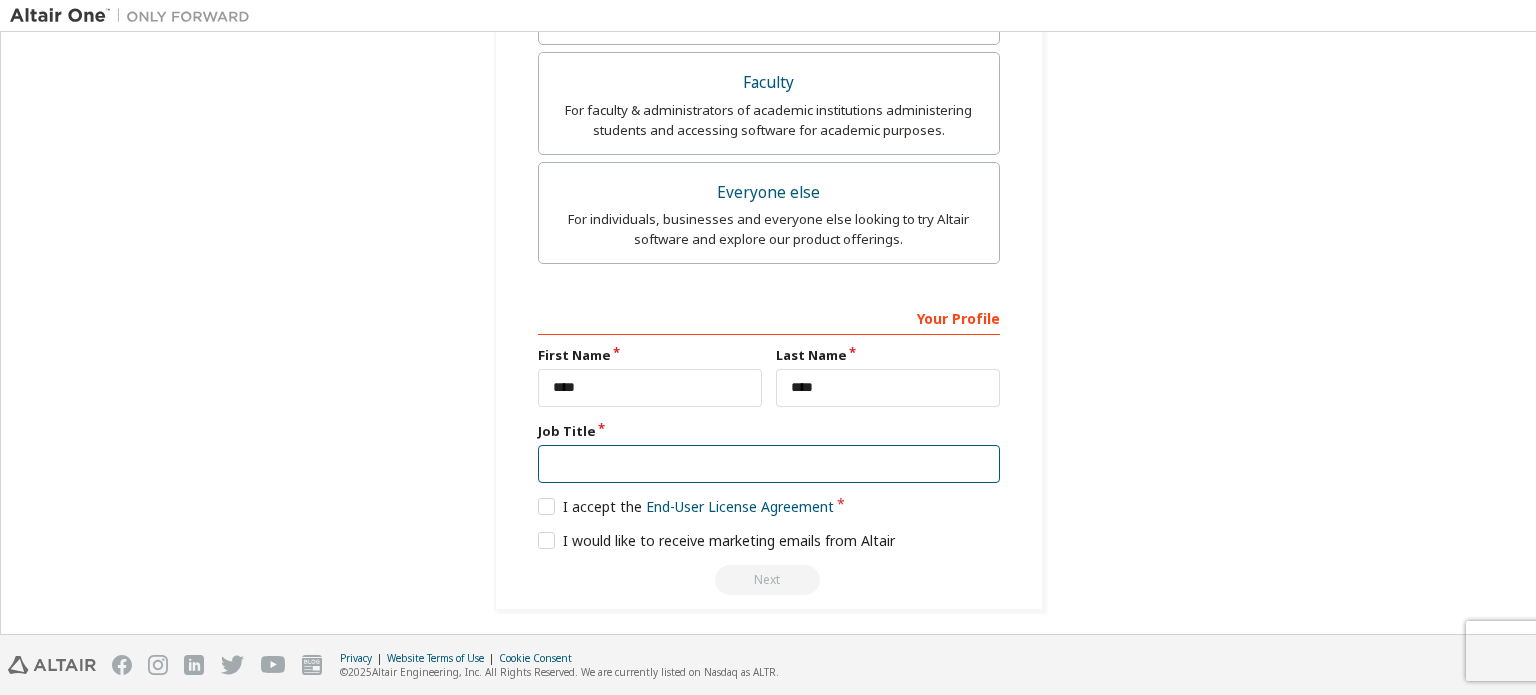 click at bounding box center (769, 464) 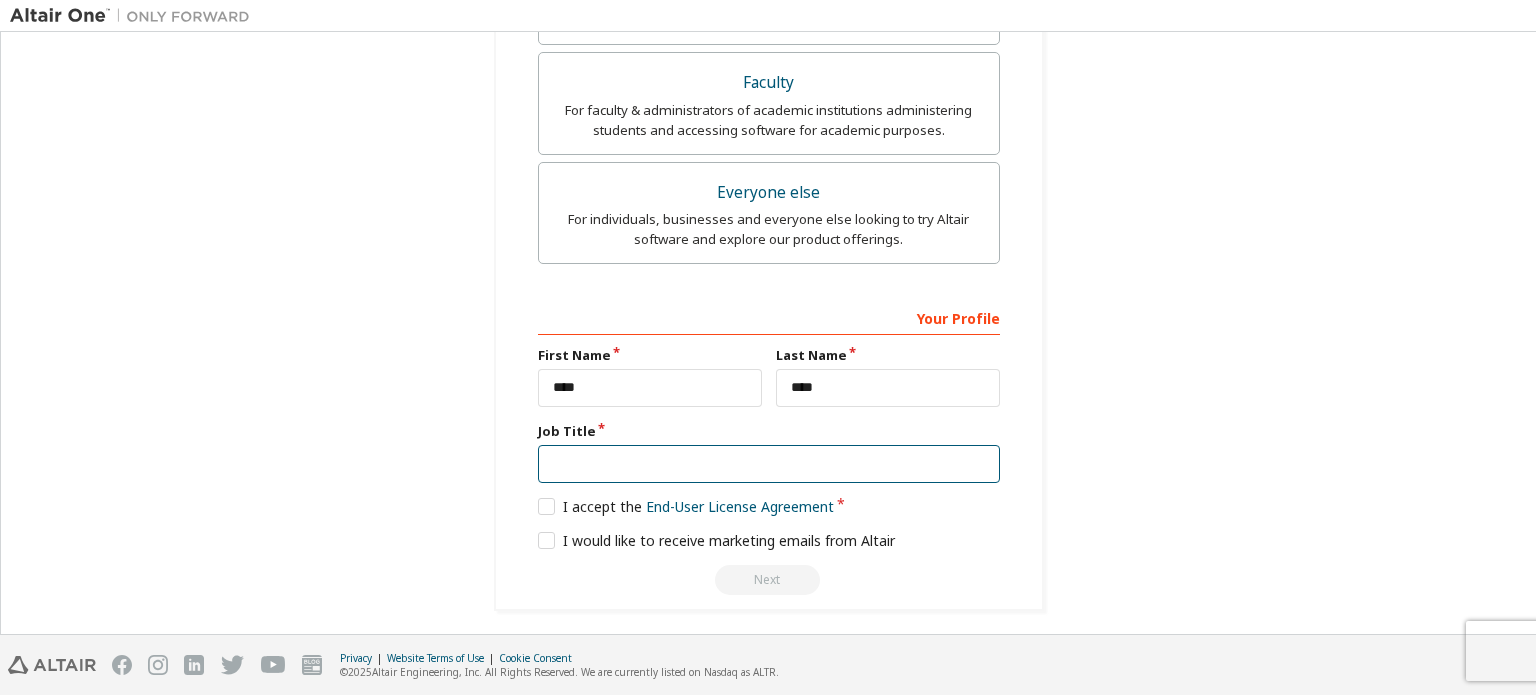 click at bounding box center (769, 464) 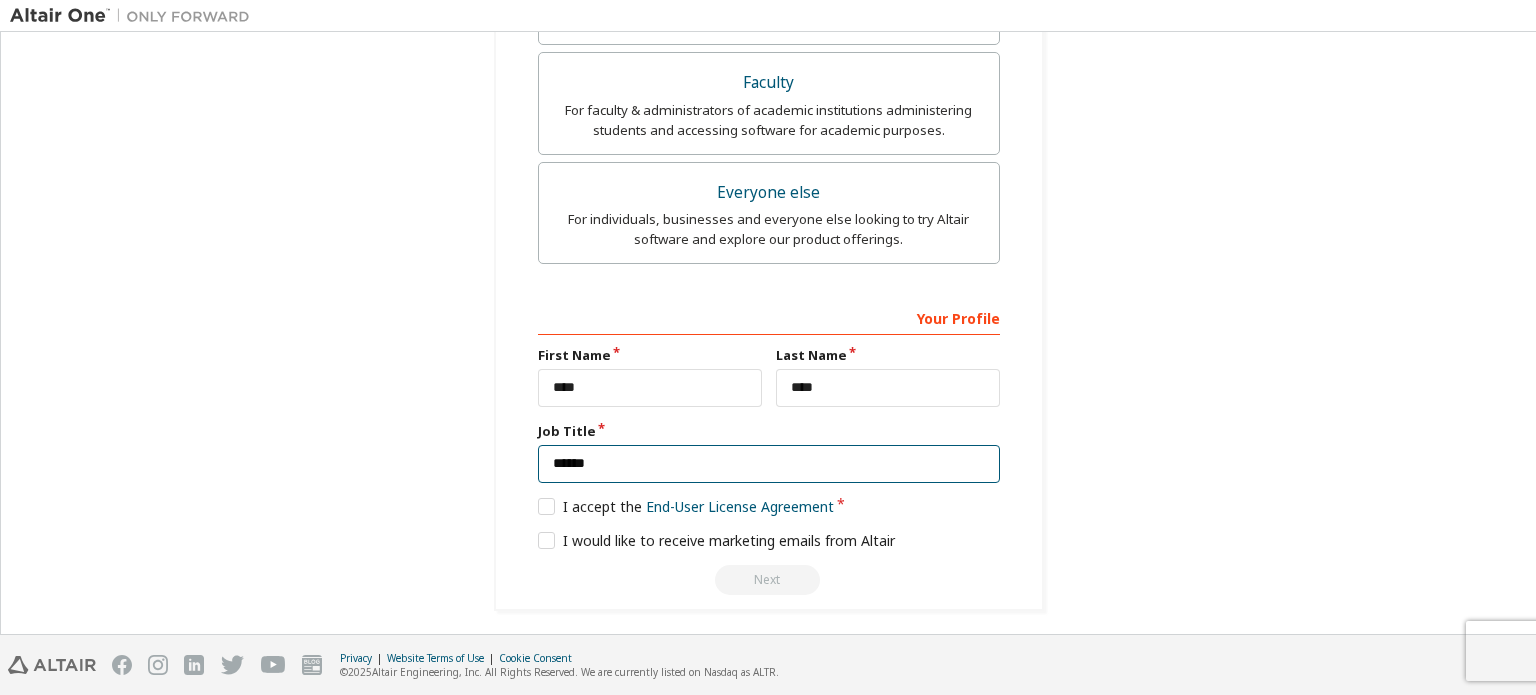 type on "******" 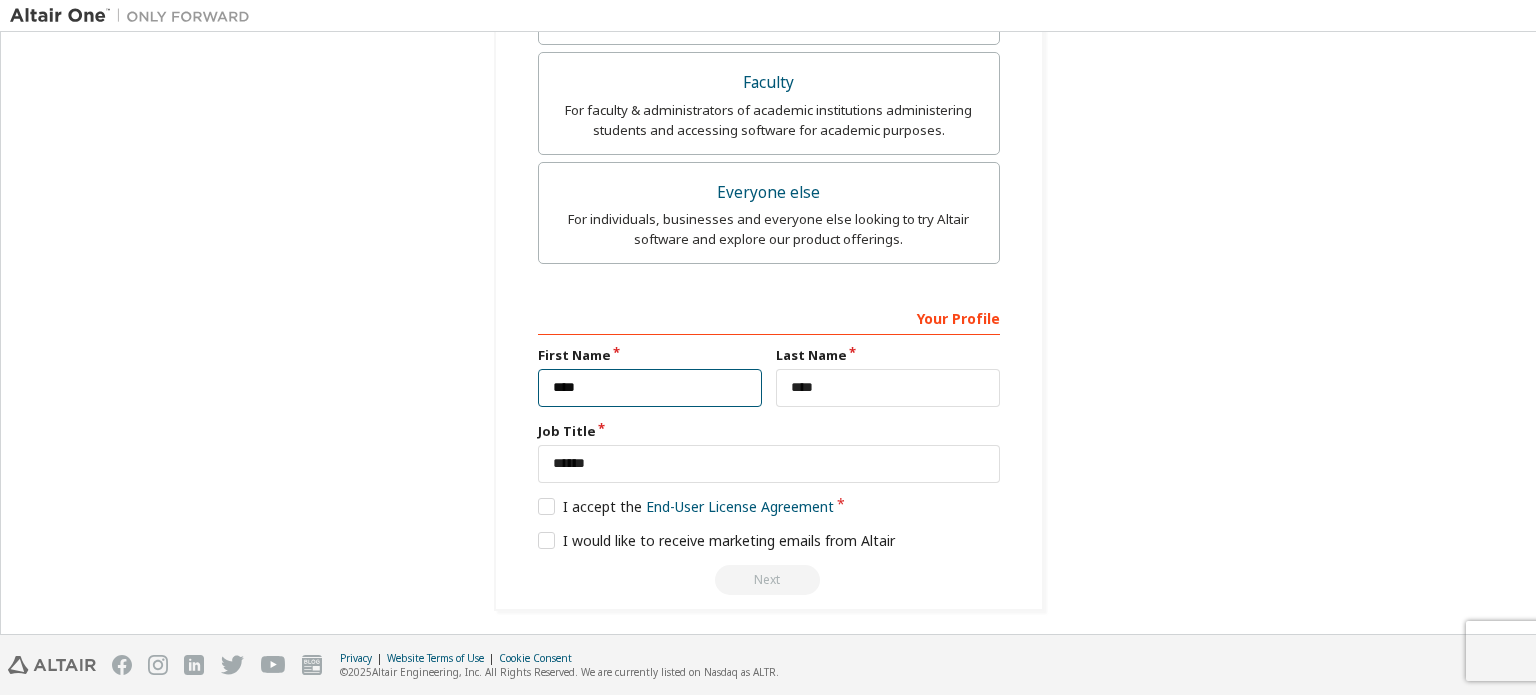 click on "****" at bounding box center [650, 388] 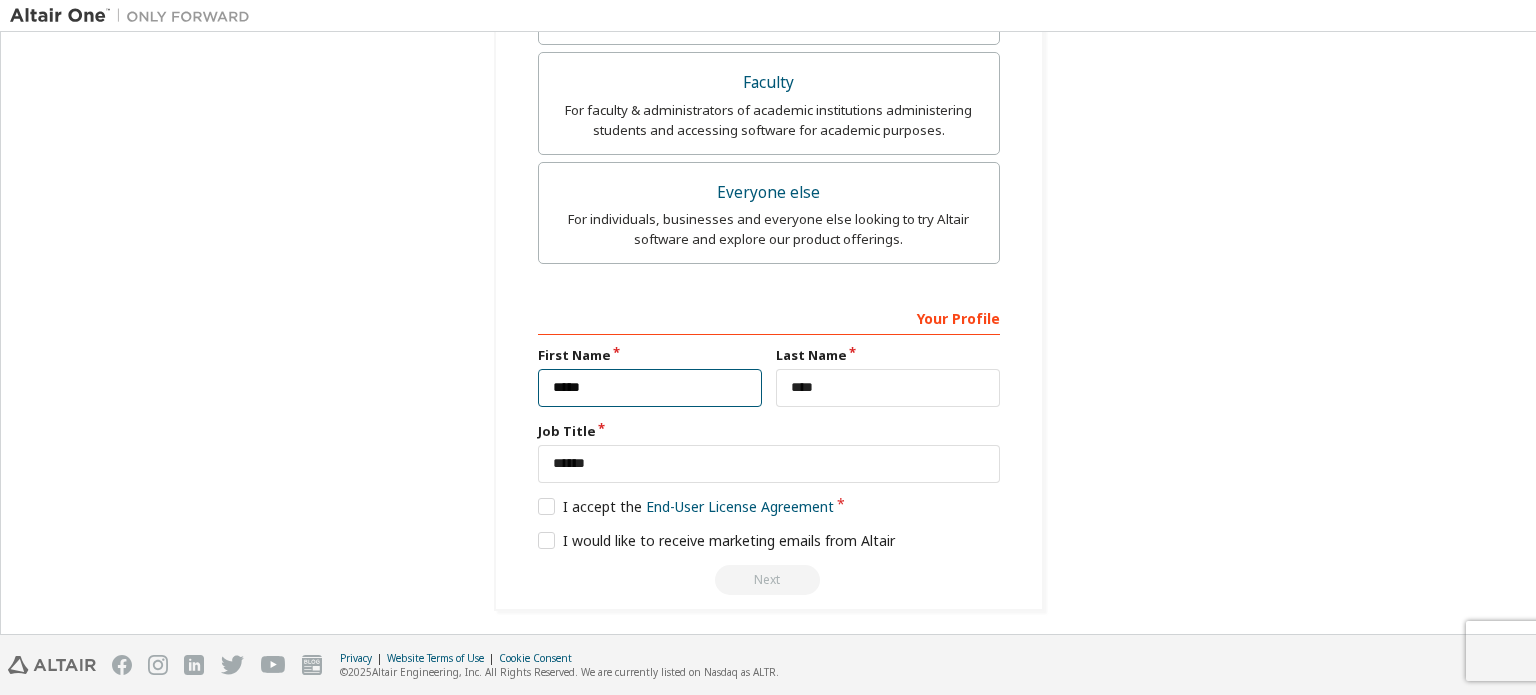 type on "****" 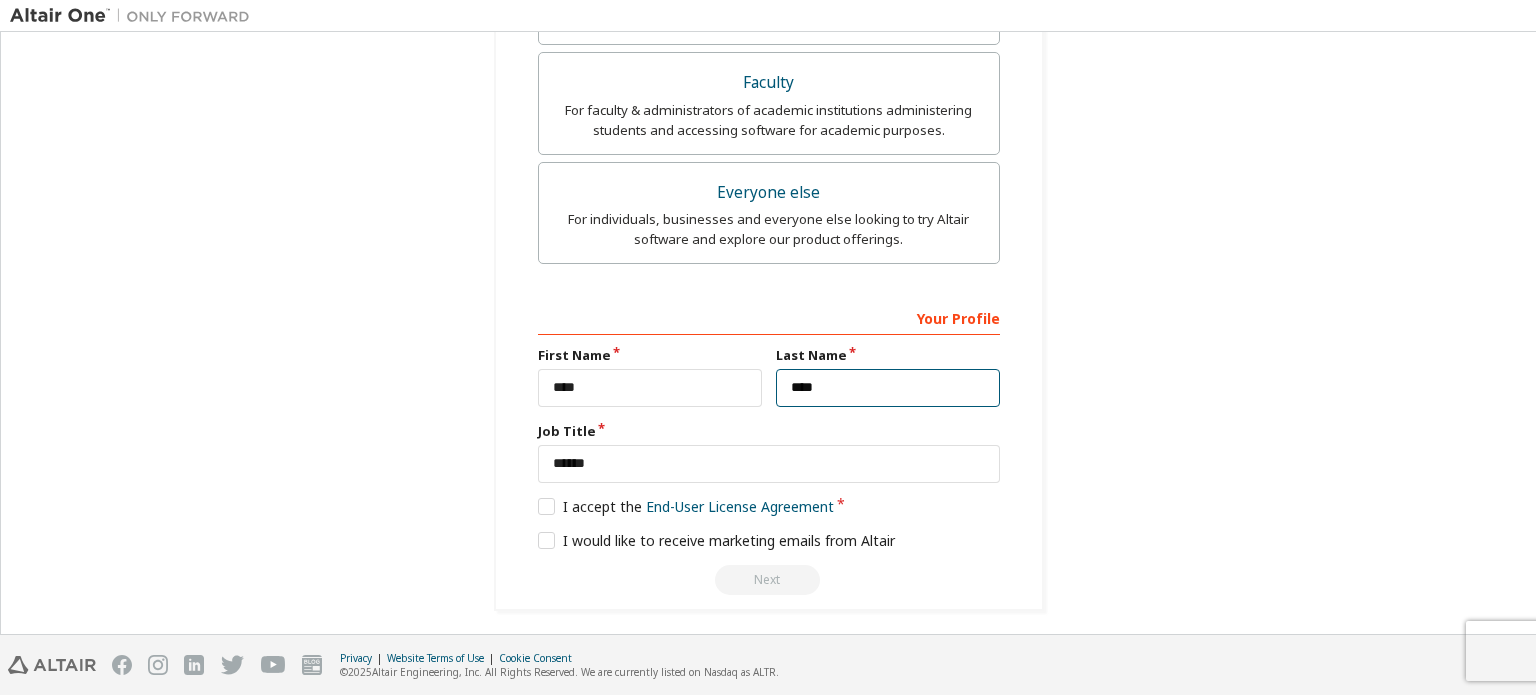 click on "****" at bounding box center (888, 388) 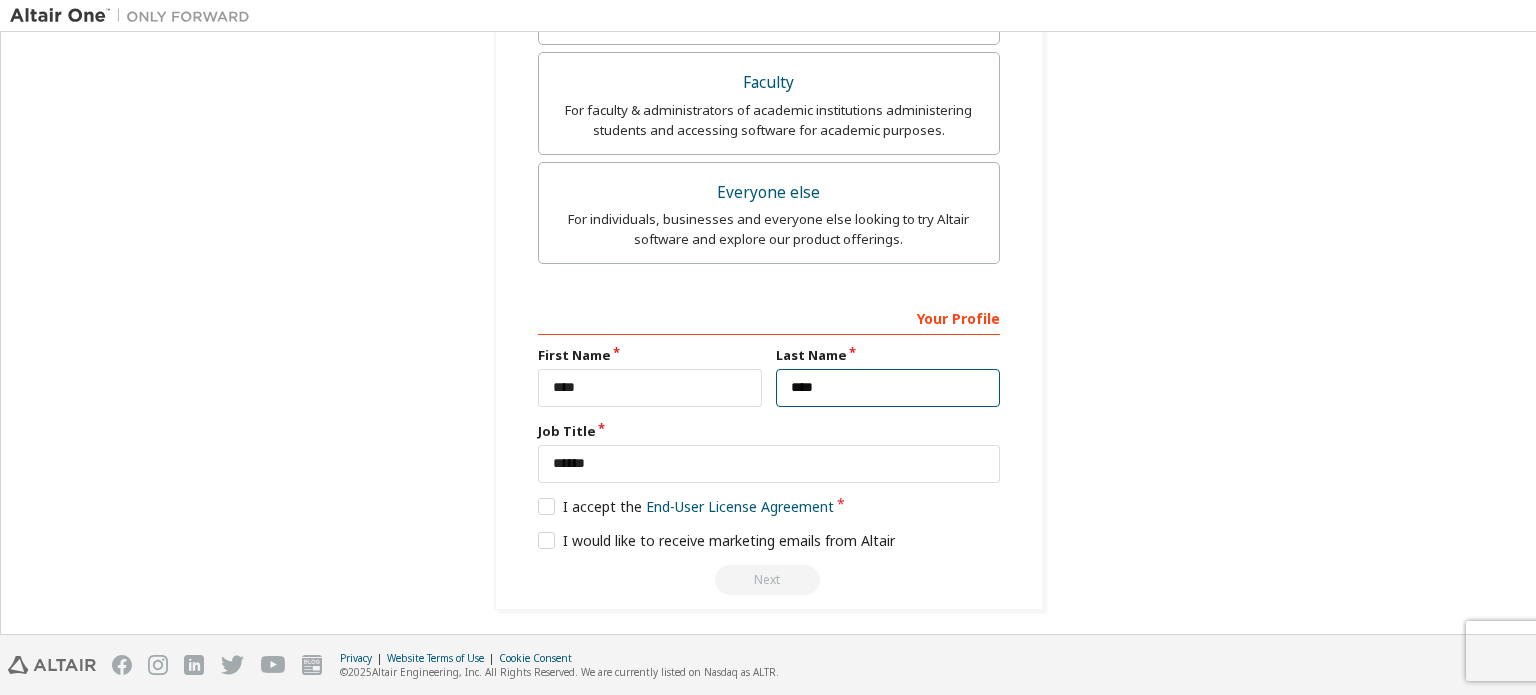 click on "****" at bounding box center [888, 388] 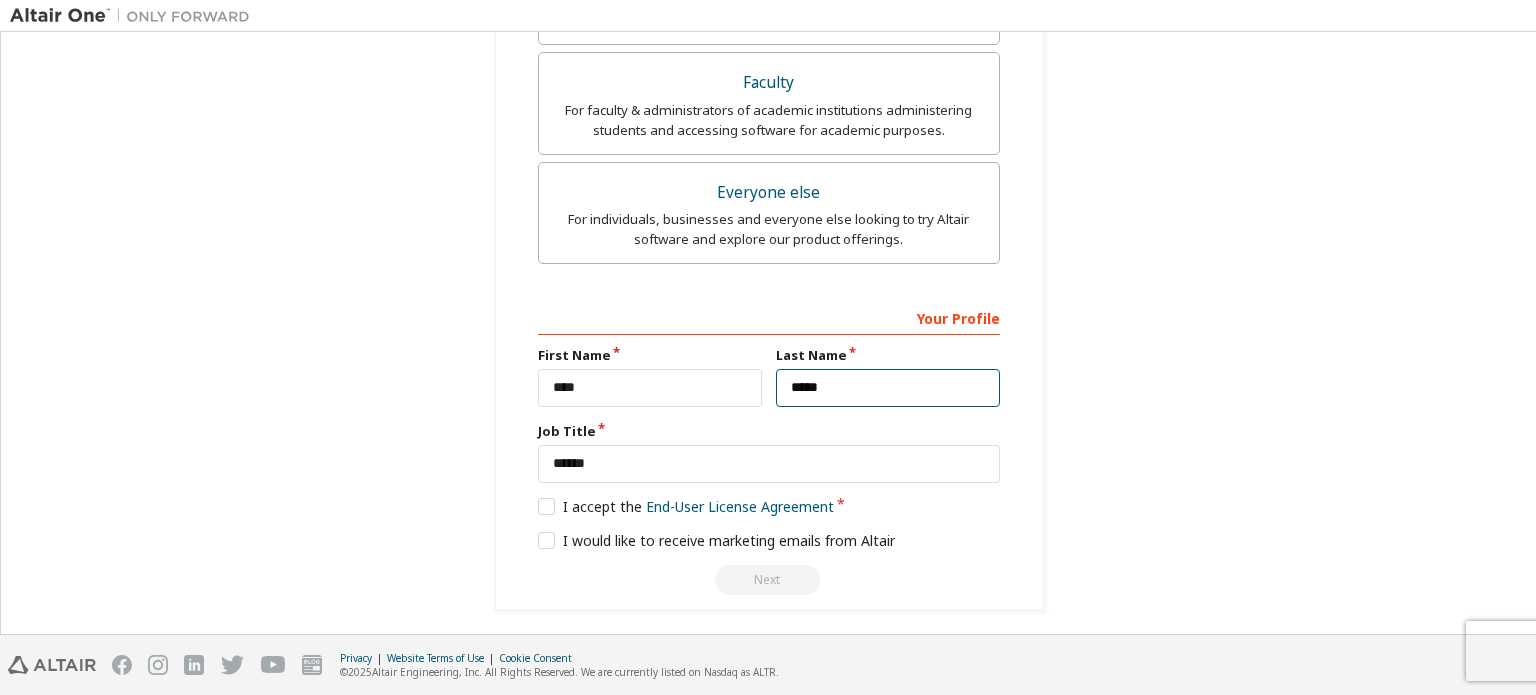 type on "****" 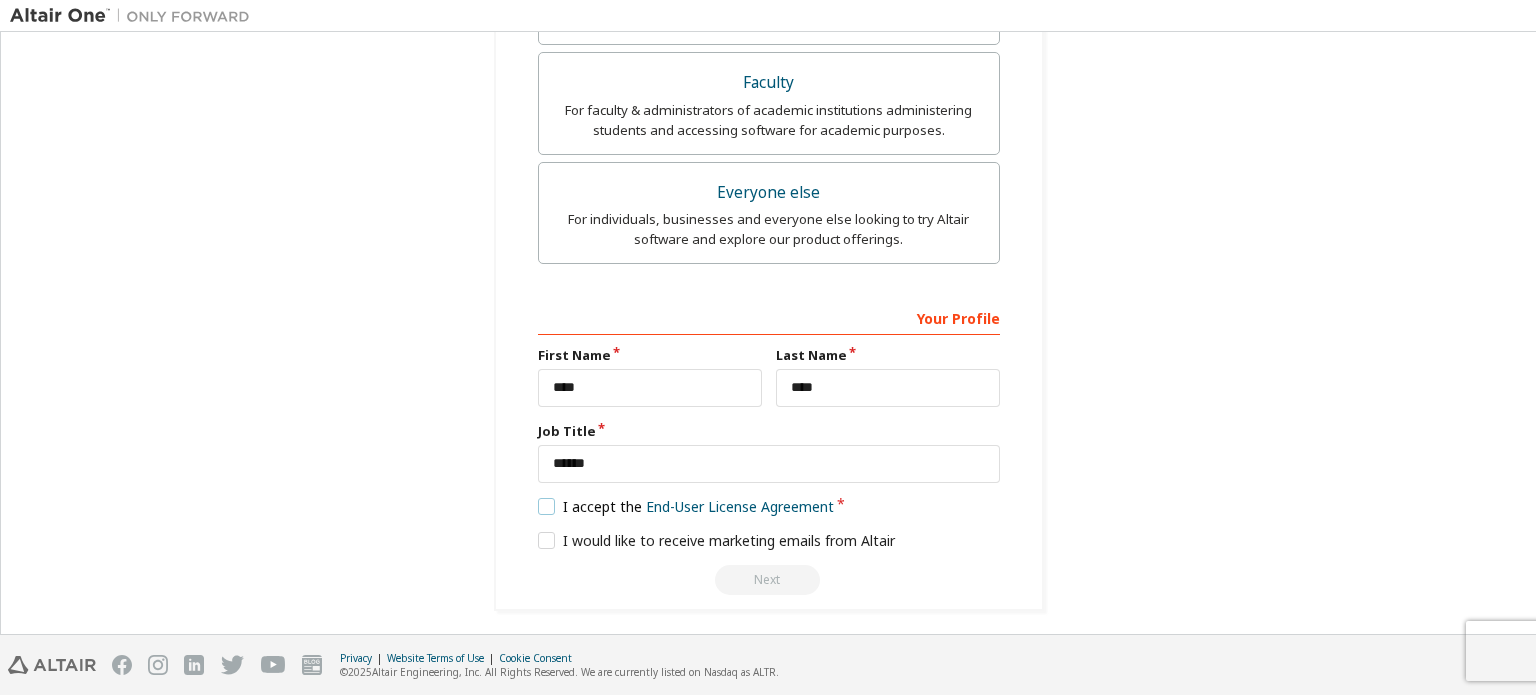 click on "I accept the    End-User License Agreement" at bounding box center (686, 506) 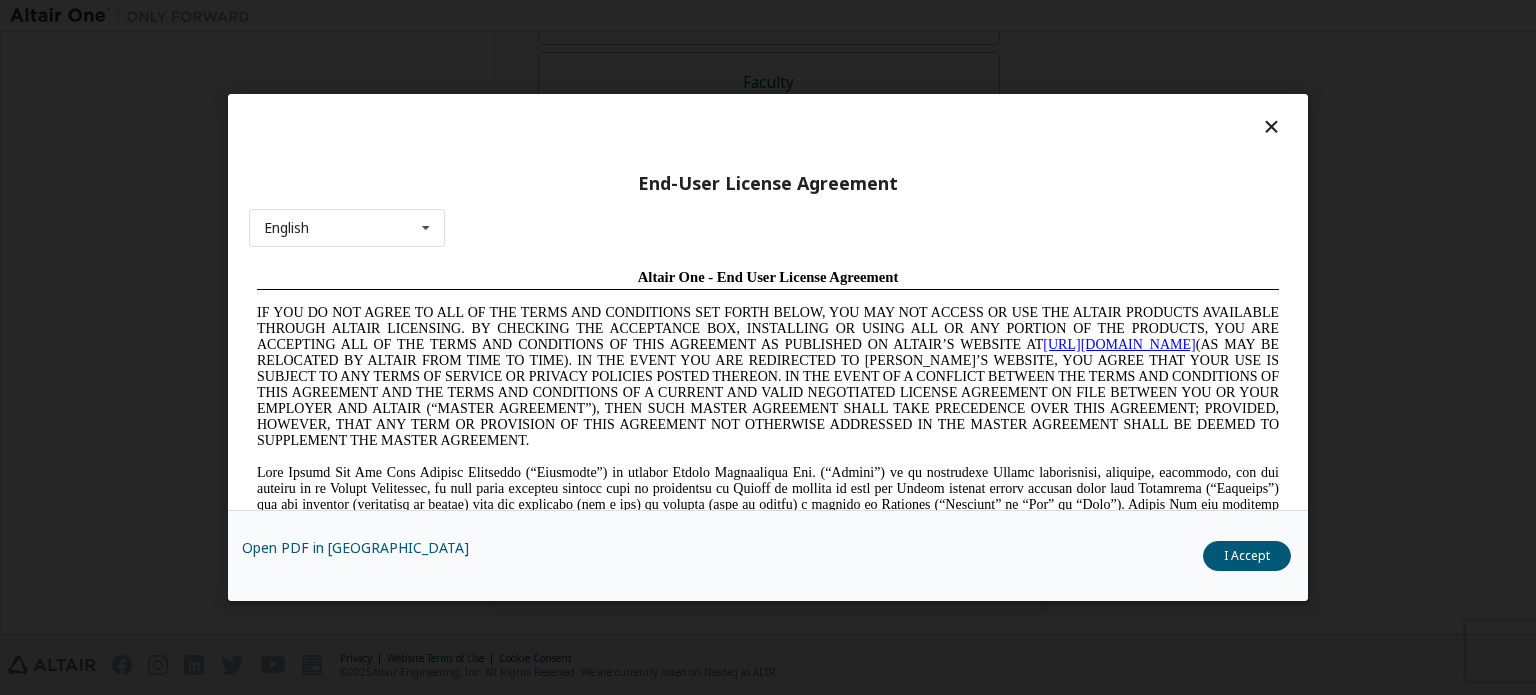 scroll, scrollTop: 0, scrollLeft: 0, axis: both 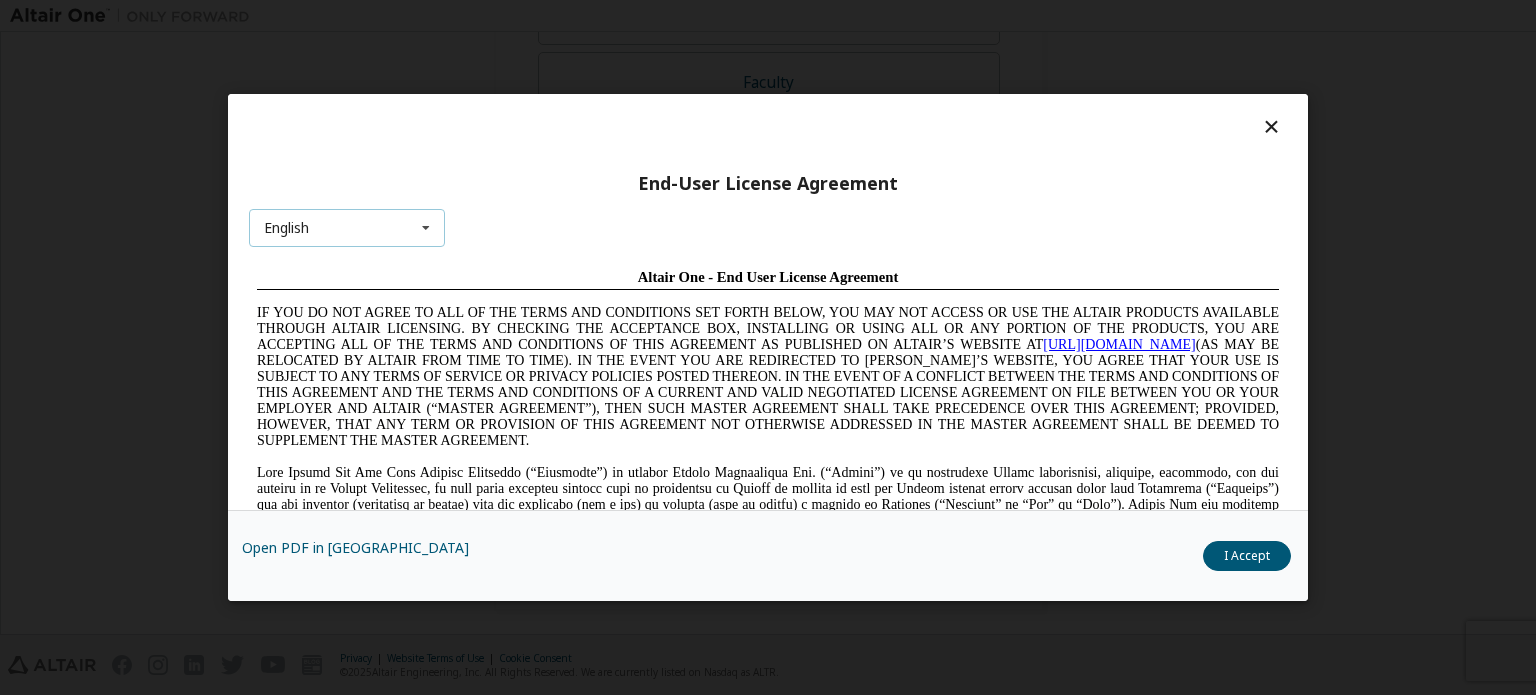 click at bounding box center [426, 228] 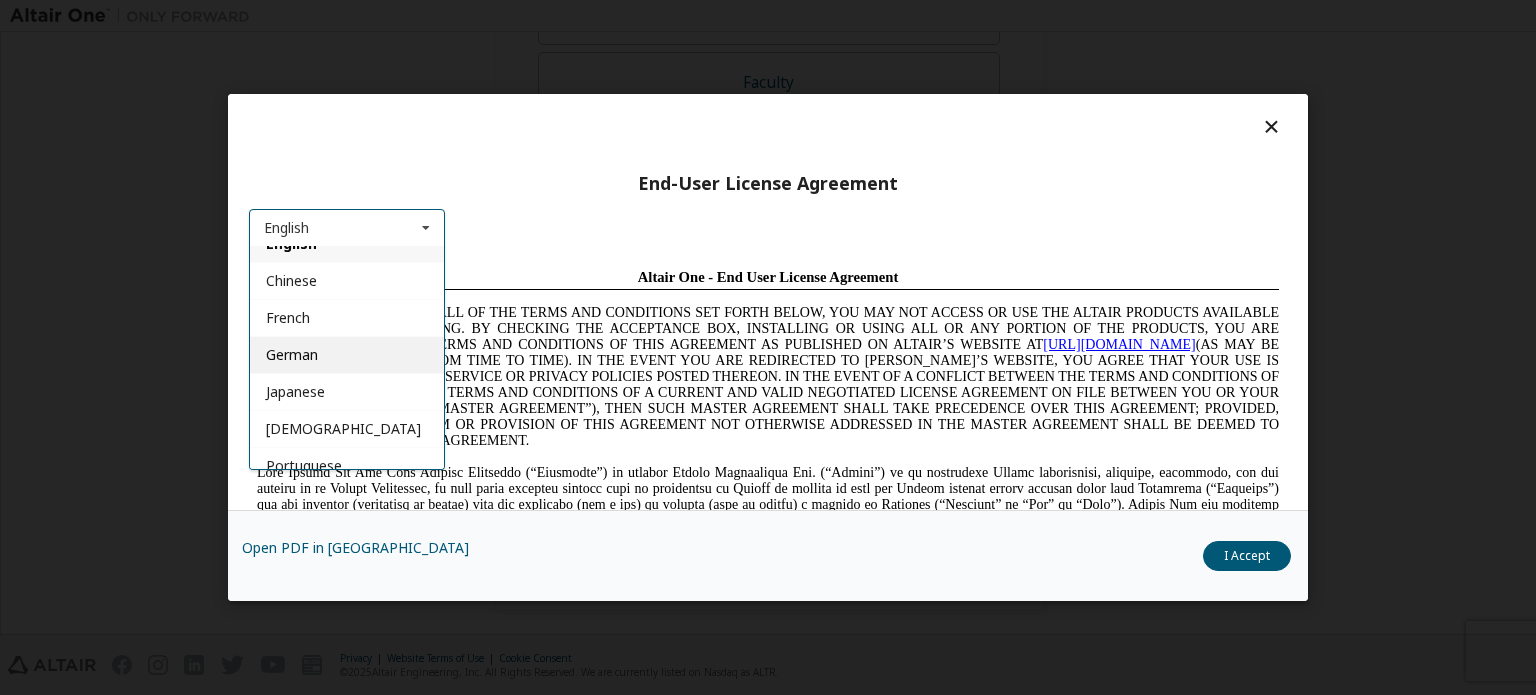 scroll, scrollTop: 33, scrollLeft: 0, axis: vertical 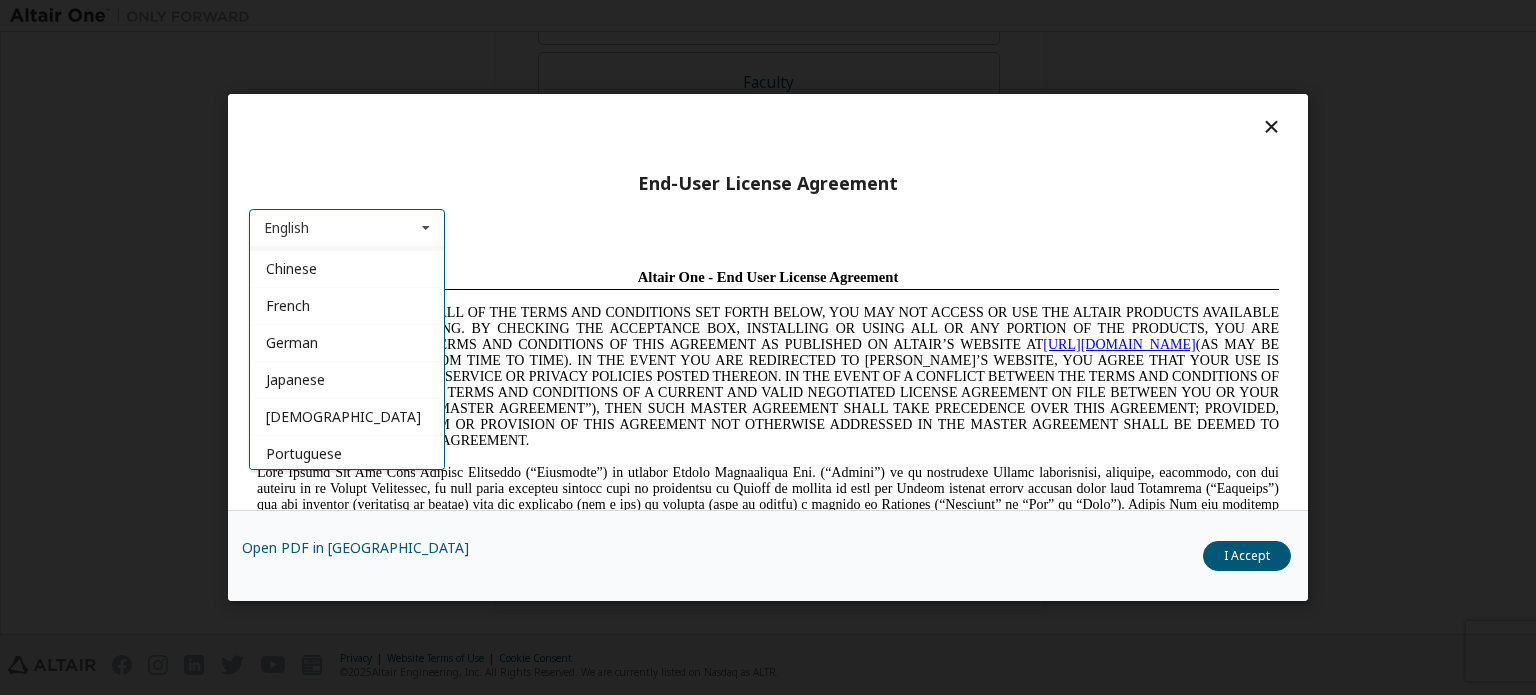 click on "End-User License Agreement" at bounding box center (768, 183) 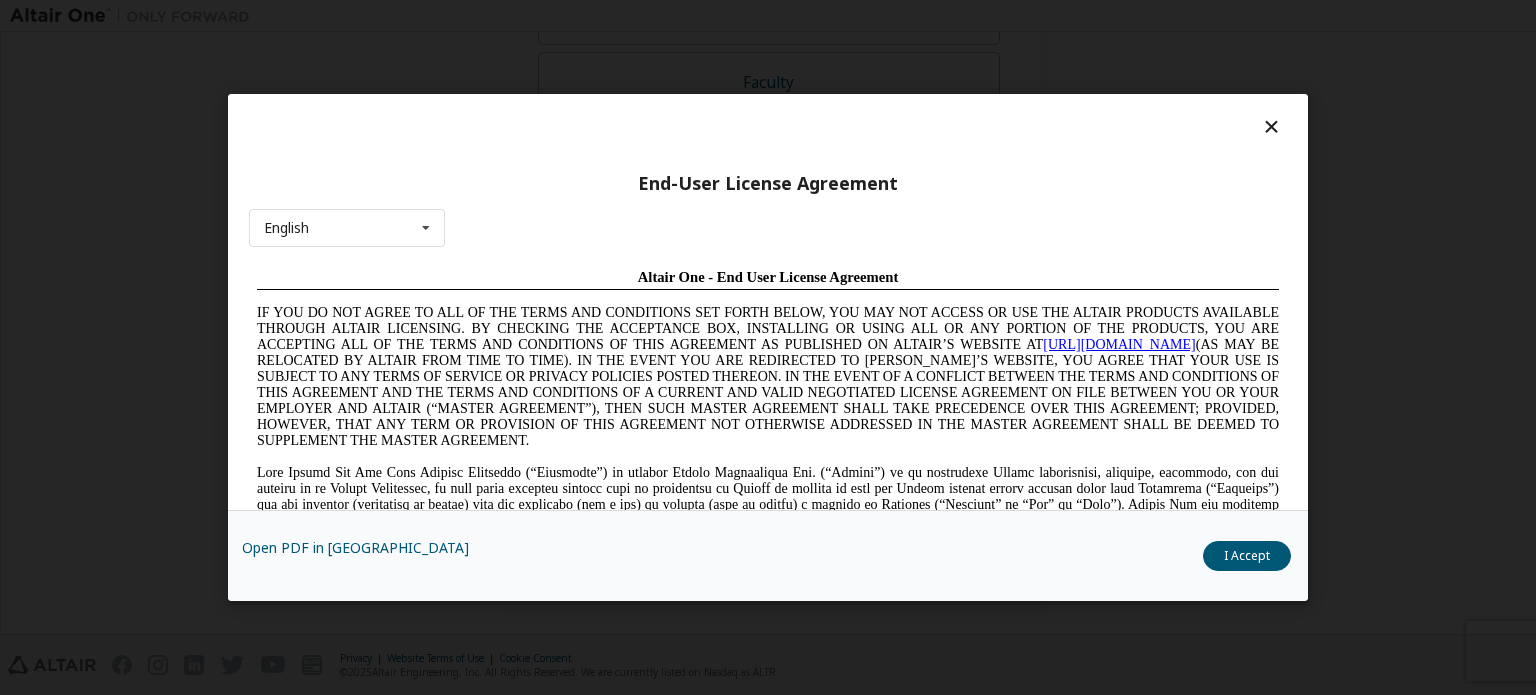 scroll, scrollTop: 89, scrollLeft: 0, axis: vertical 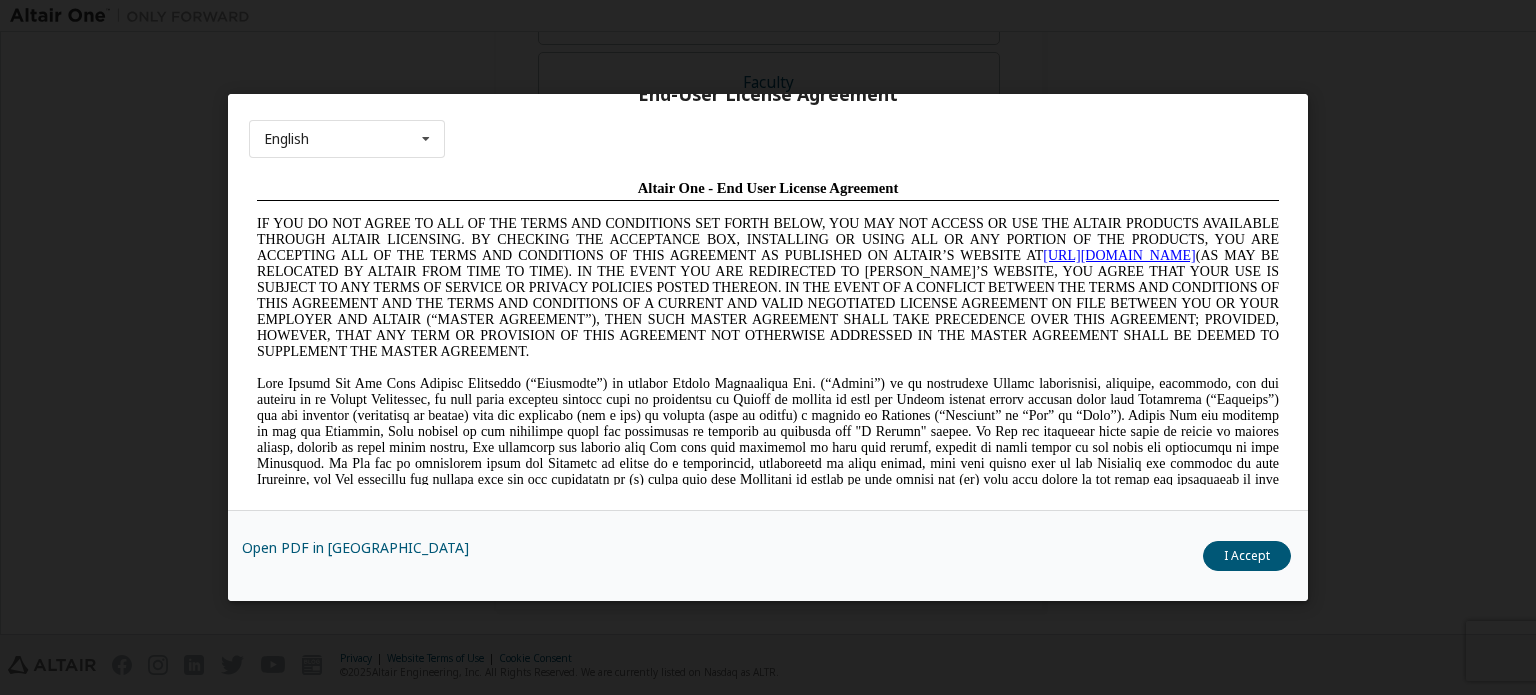 click on "I Accept" at bounding box center [1247, 556] 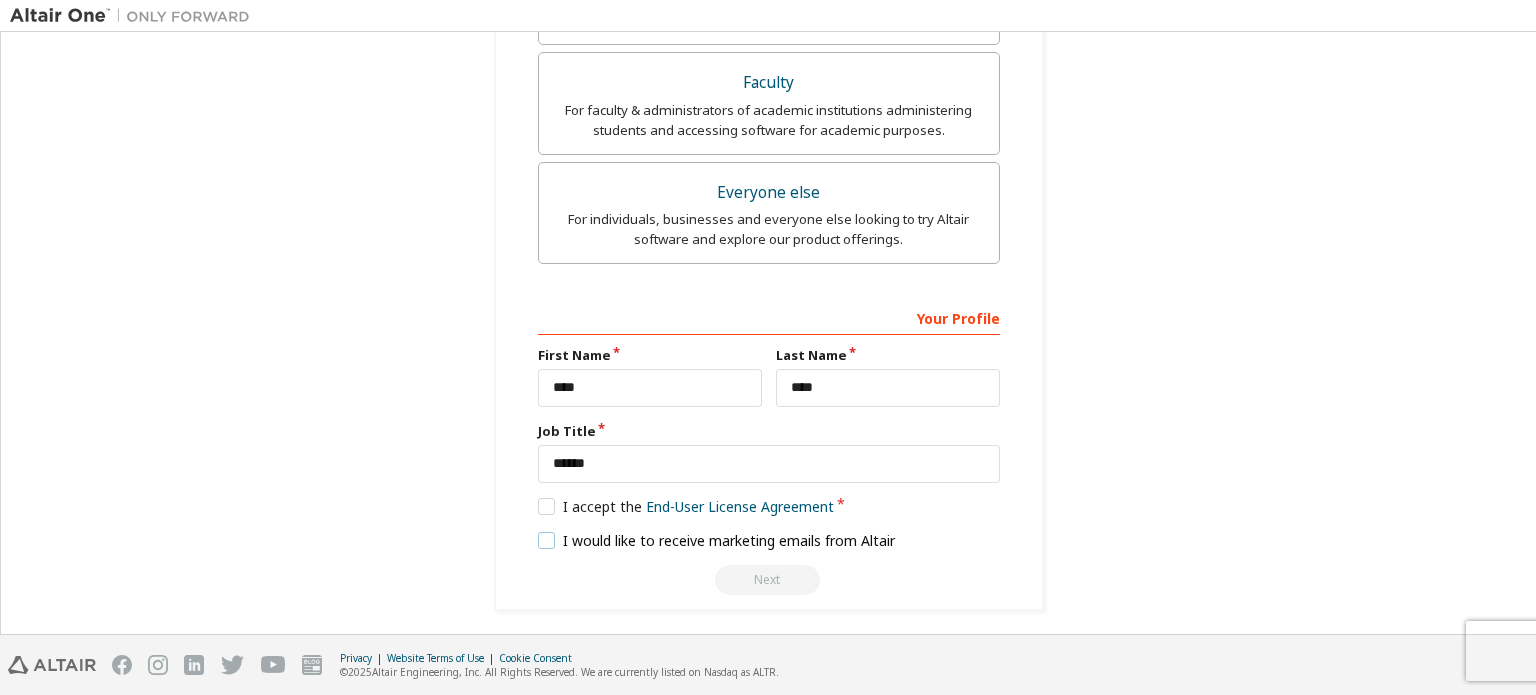 click on "I would like to receive marketing emails from Altair" at bounding box center [717, 540] 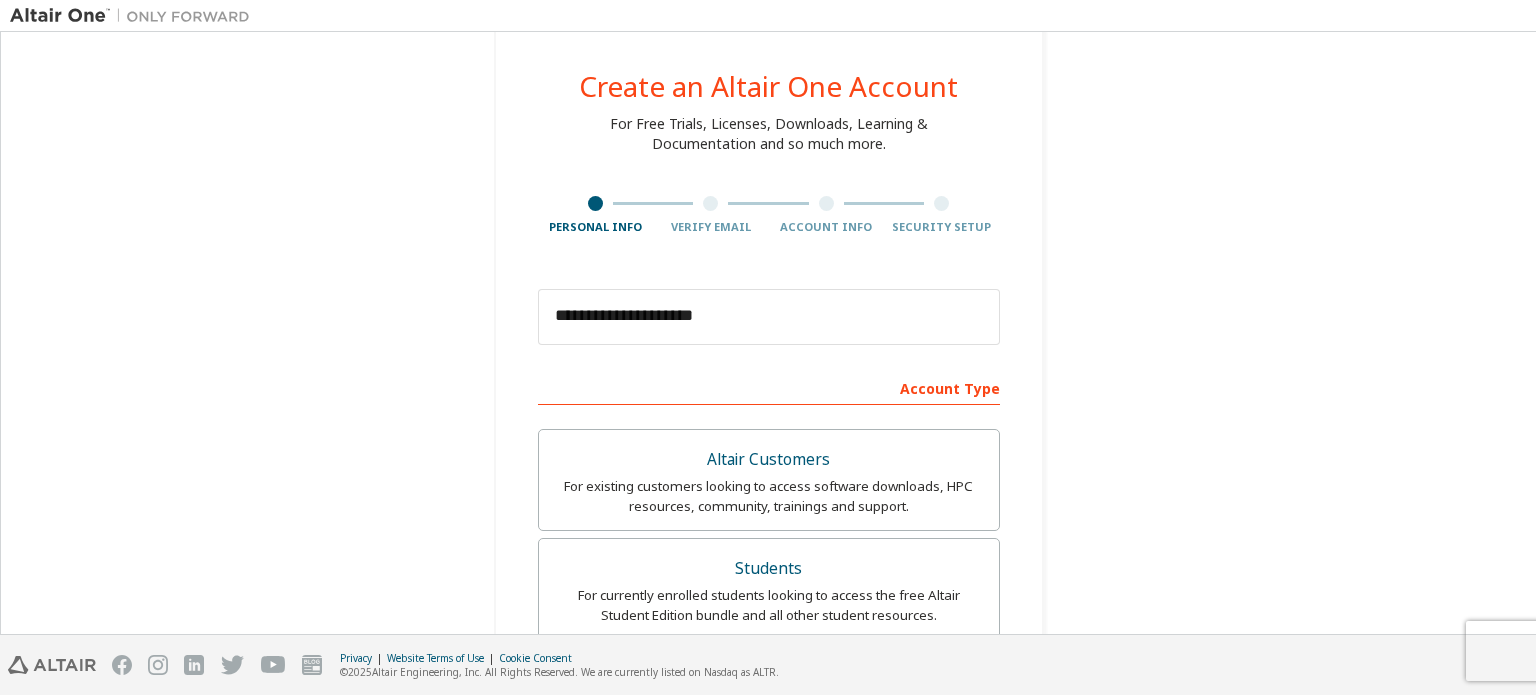 scroll, scrollTop: 0, scrollLeft: 0, axis: both 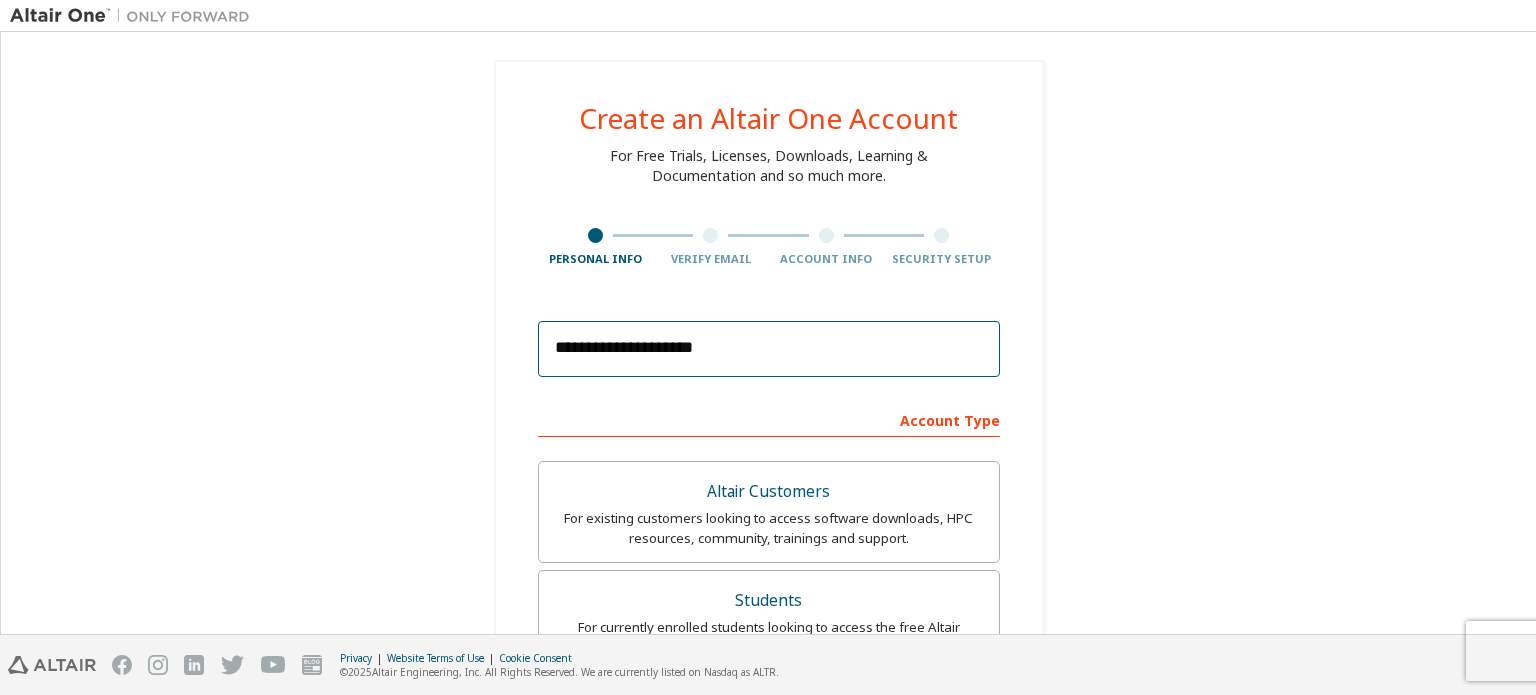 click on "**********" at bounding box center [769, 349] 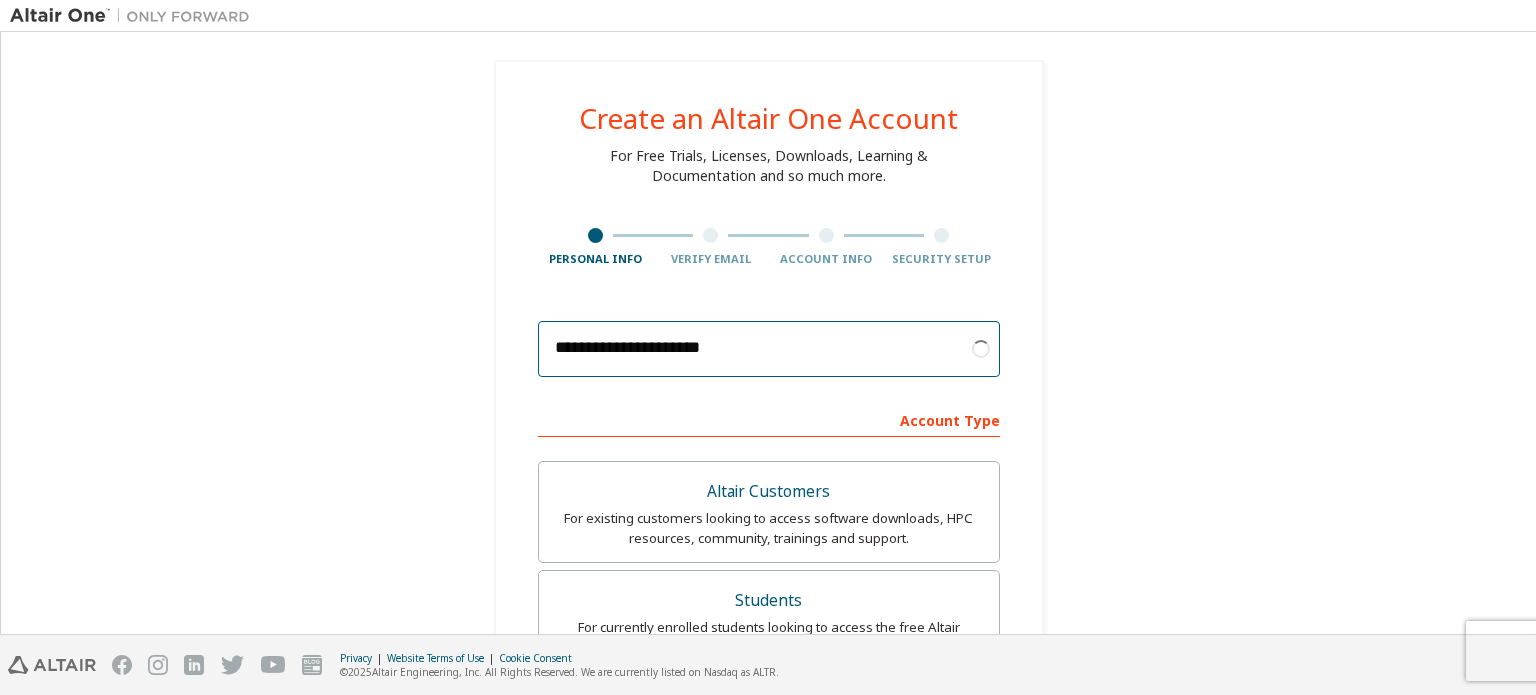 type on "**********" 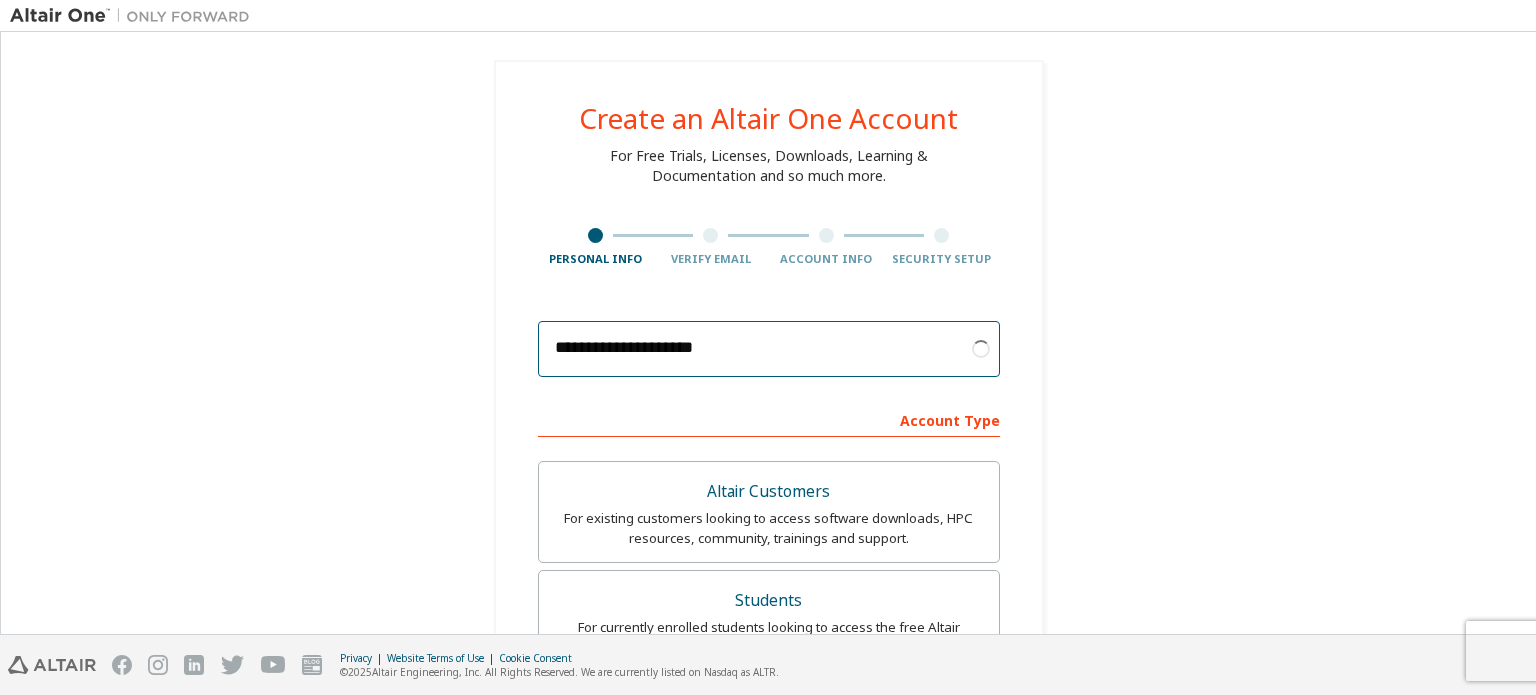 click on "**********" at bounding box center (769, 349) 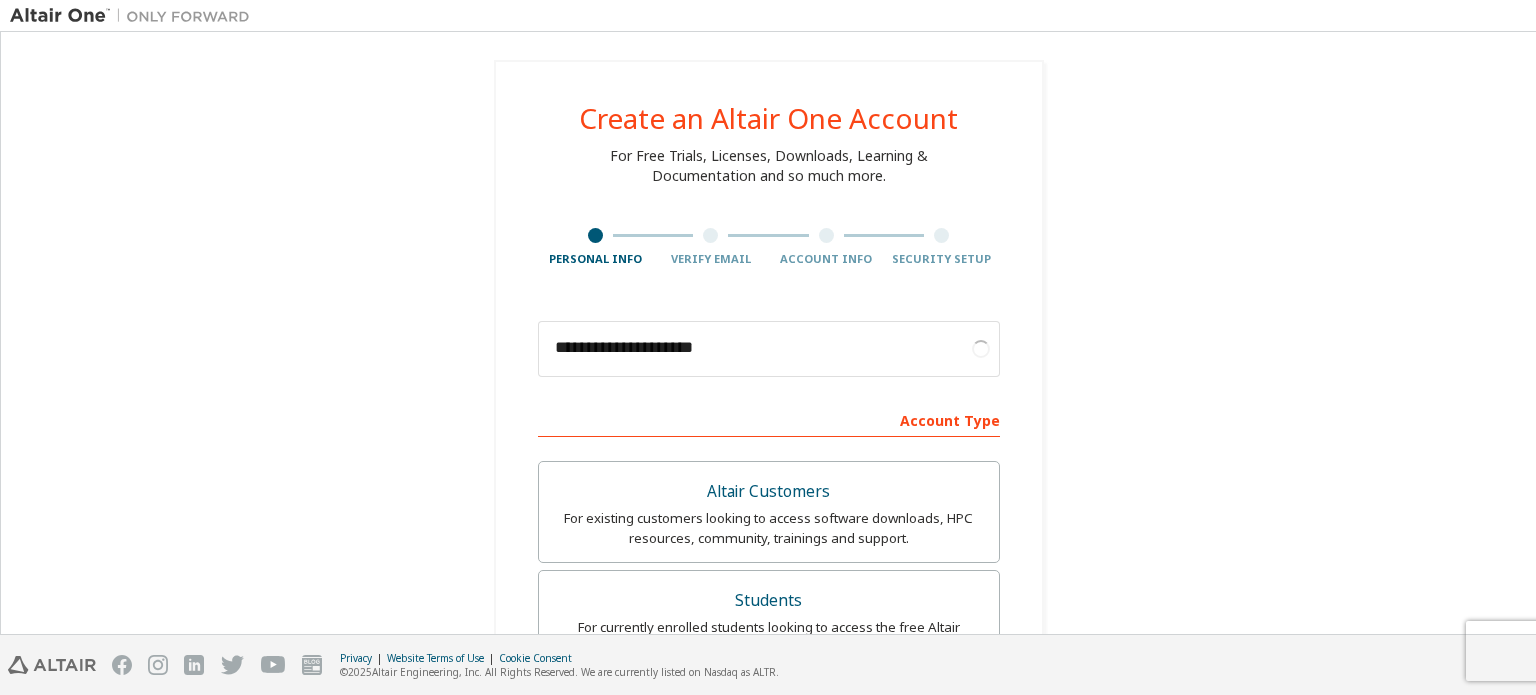 click on "**********" at bounding box center (768, 649) 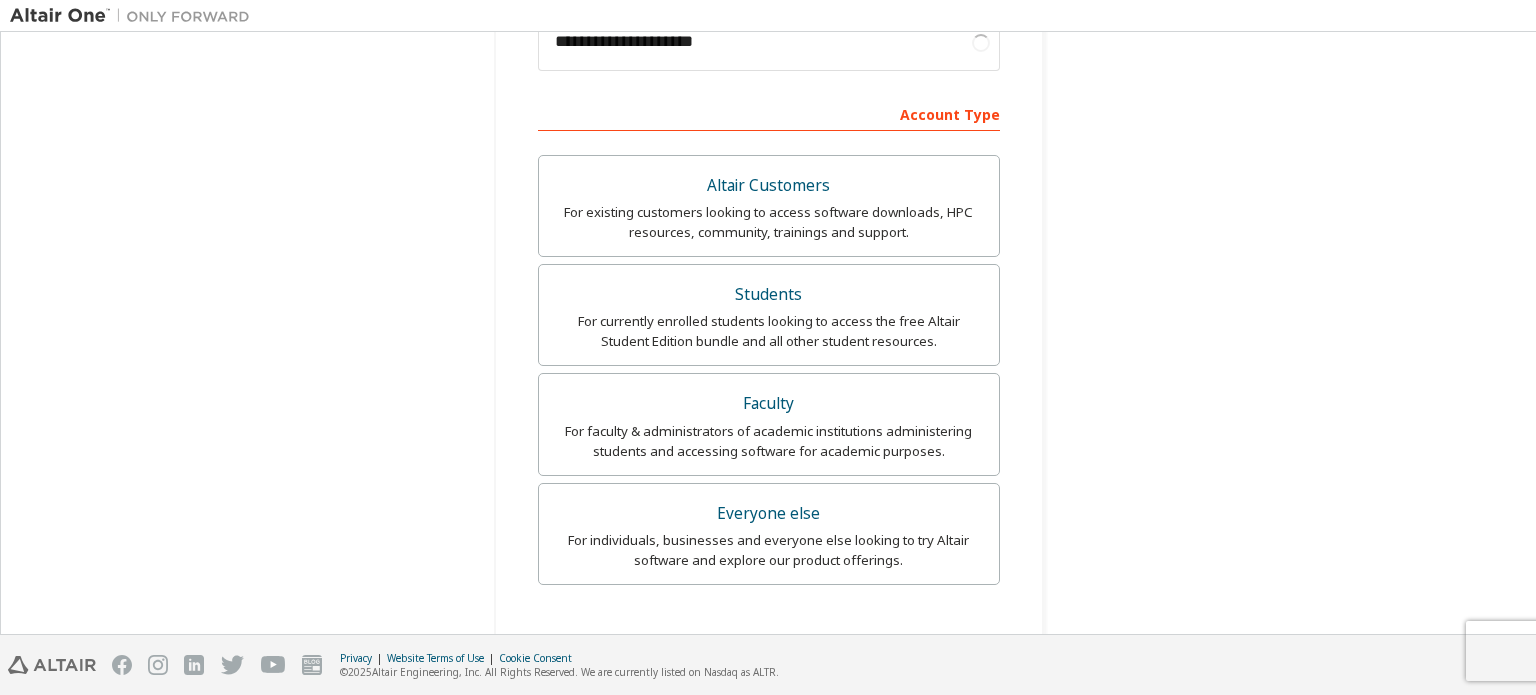 scroll, scrollTop: 627, scrollLeft: 0, axis: vertical 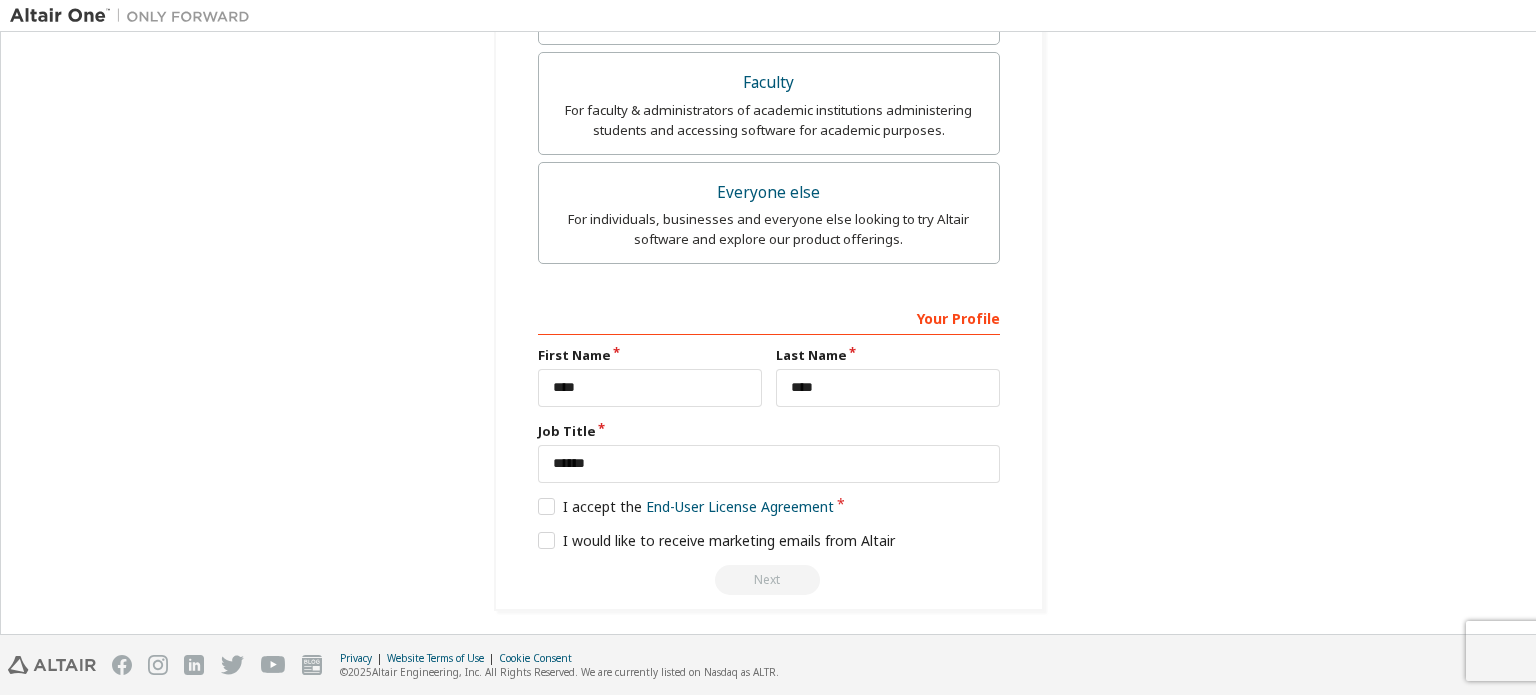 click on "Next" at bounding box center (769, 580) 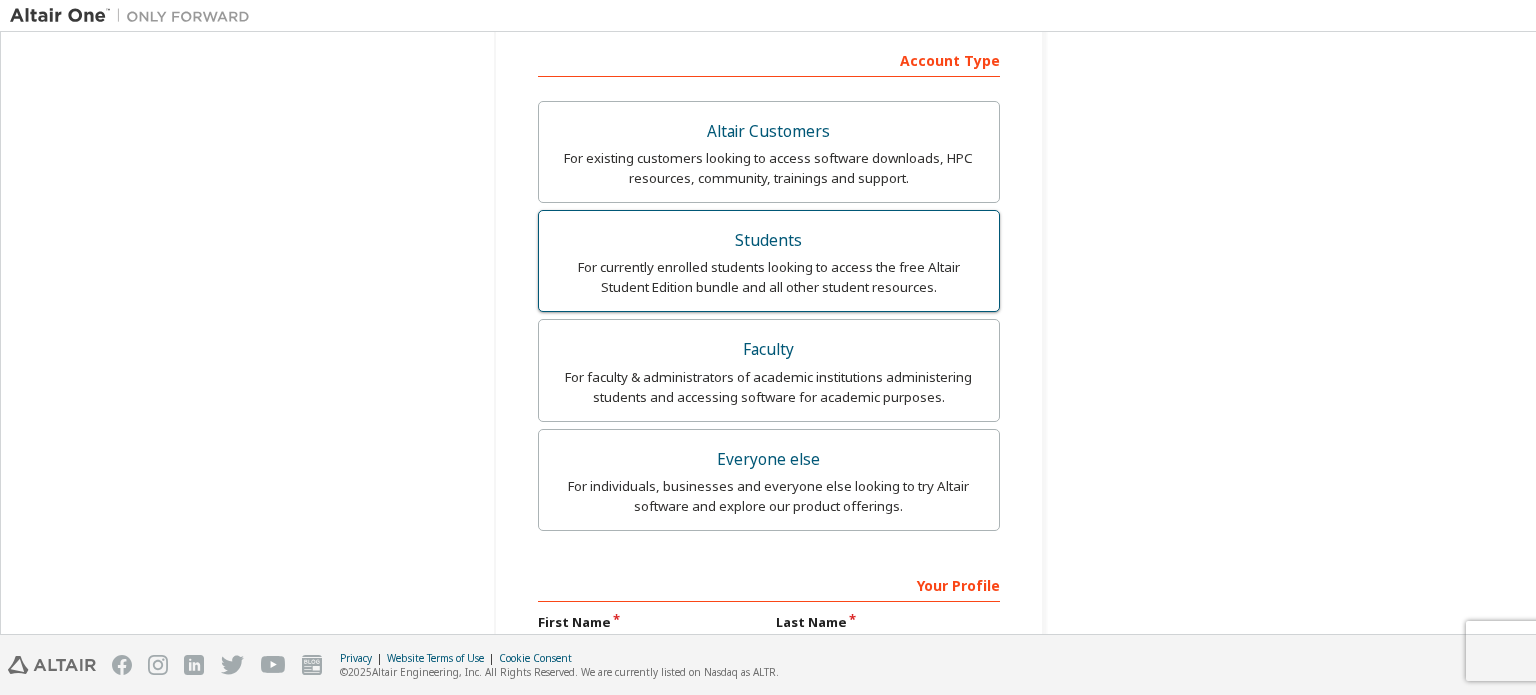 click on "Students" at bounding box center (769, 241) 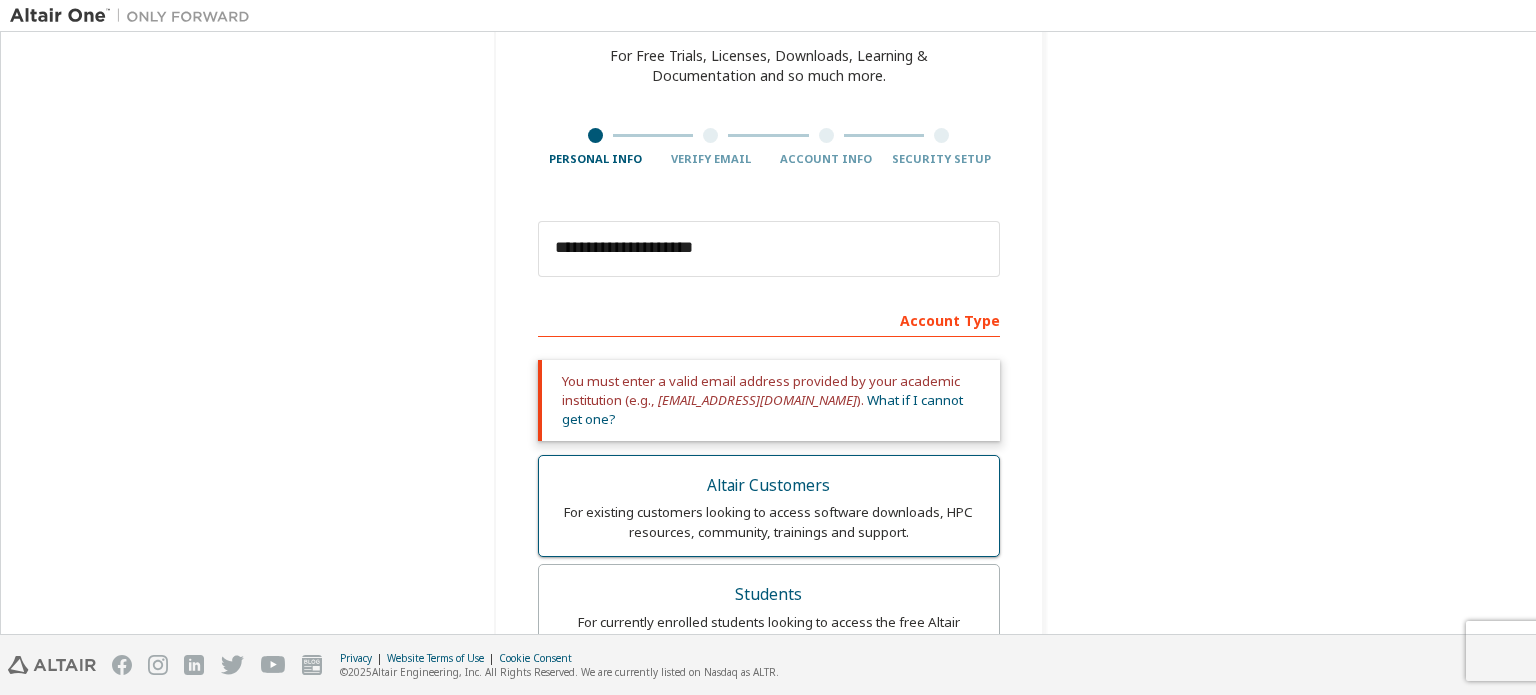 scroll, scrollTop: 36, scrollLeft: 0, axis: vertical 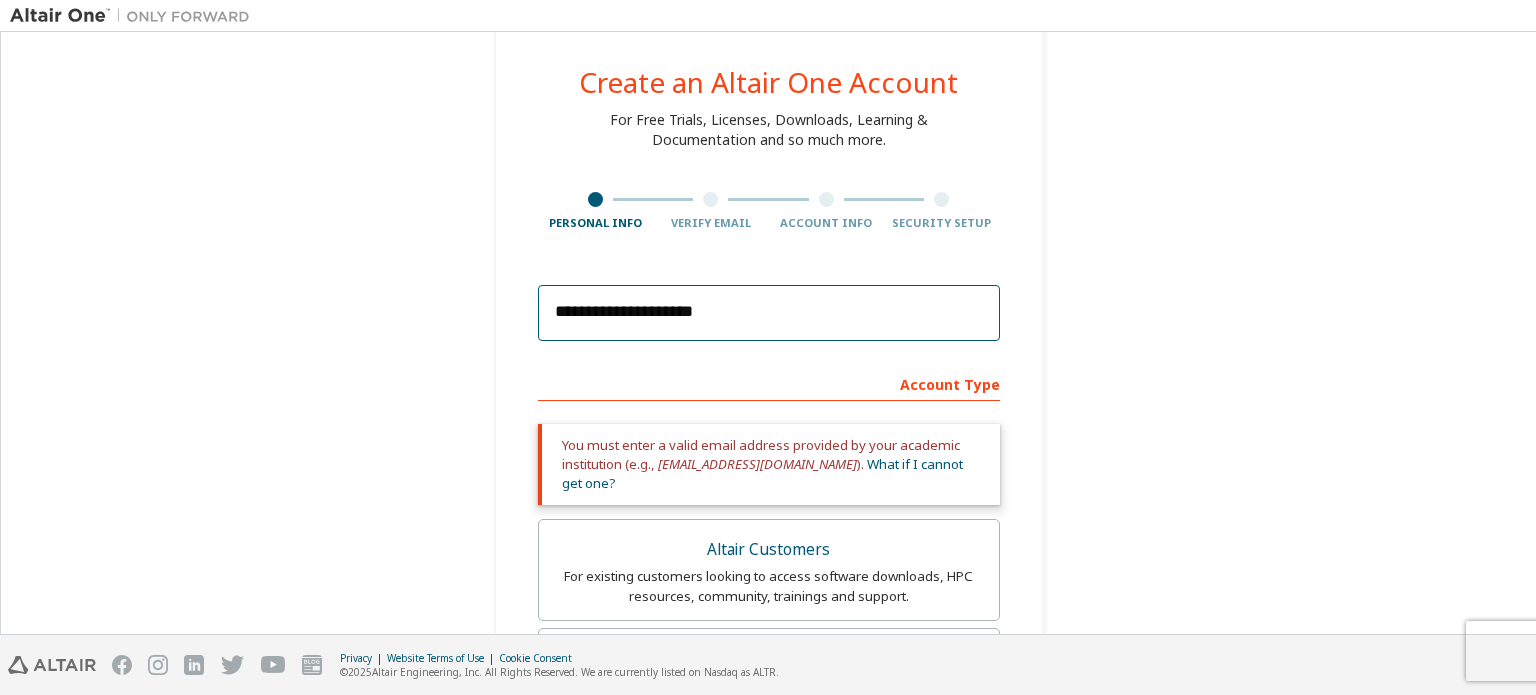 click on "**********" at bounding box center [769, 313] 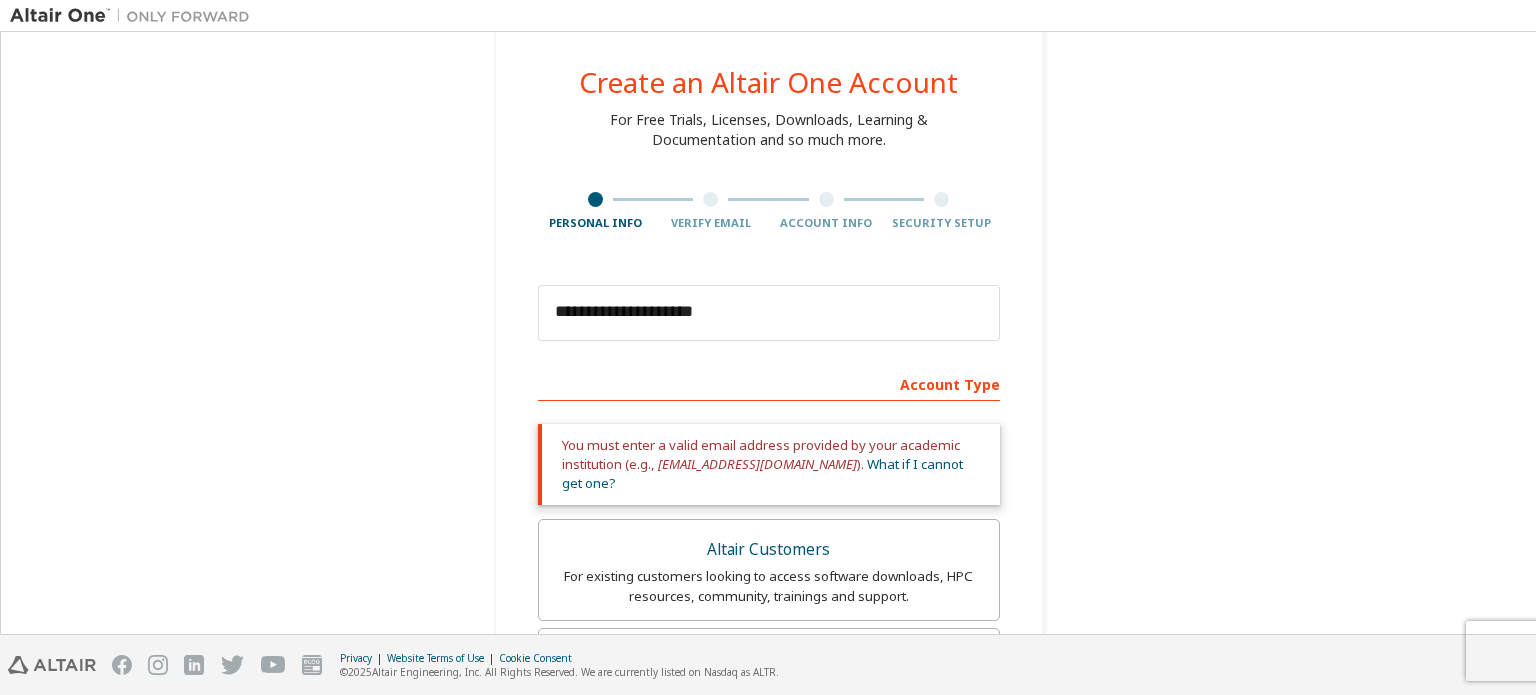click on "**********" at bounding box center [768, 660] 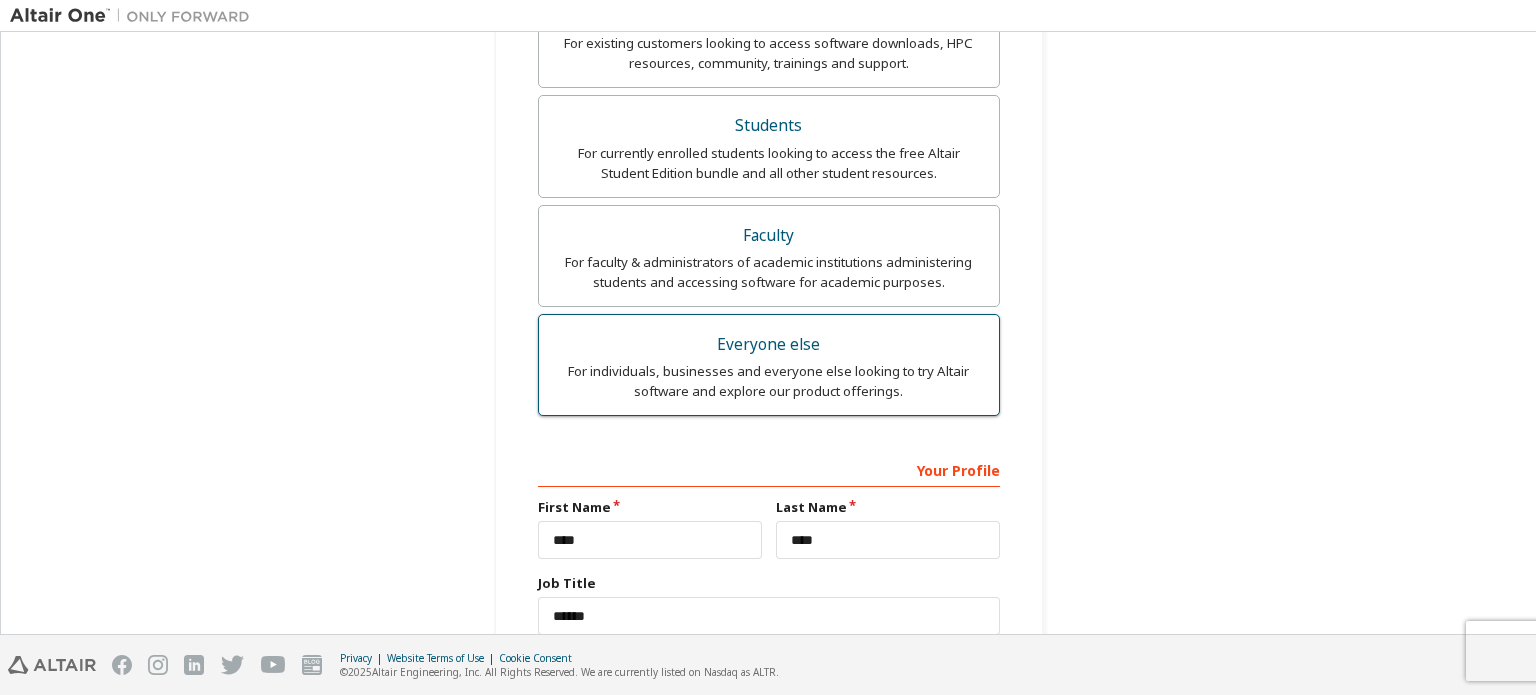 scroll, scrollTop: 436, scrollLeft: 0, axis: vertical 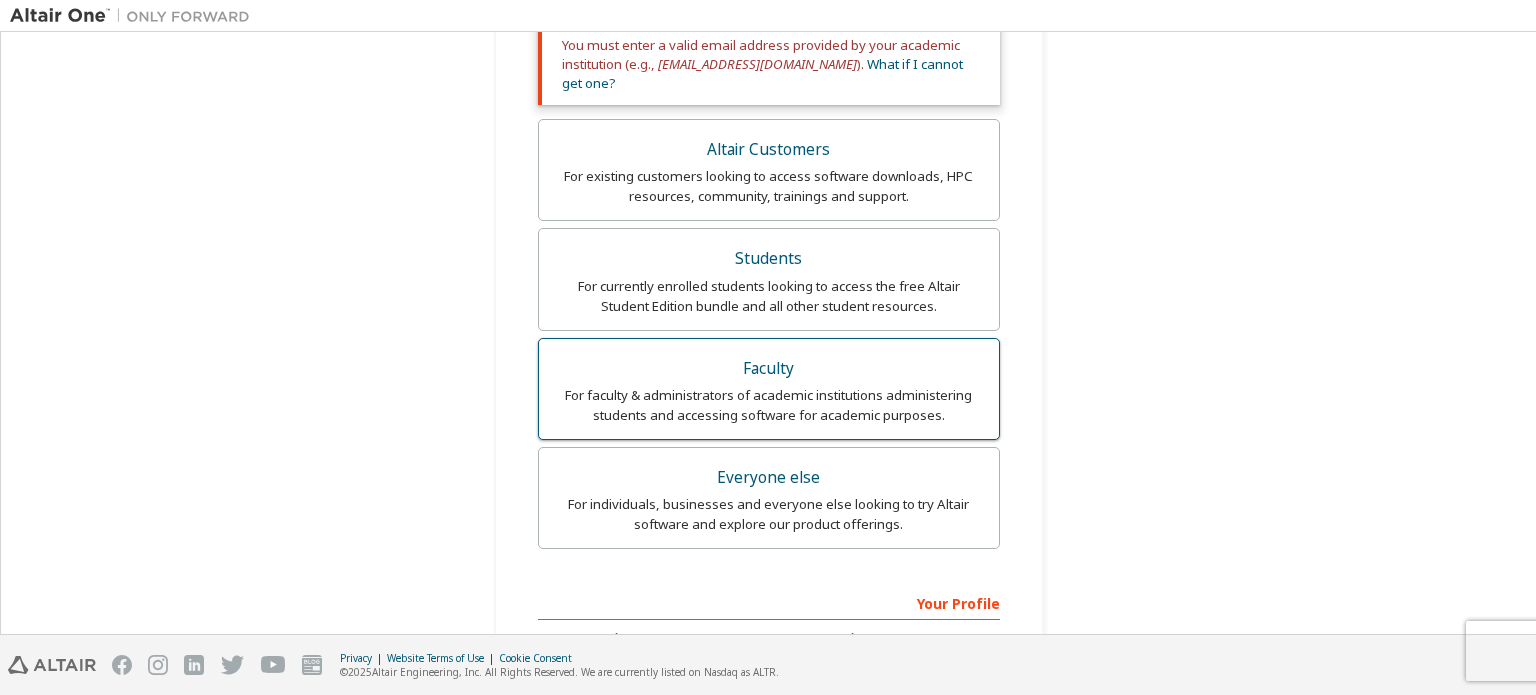 click on "For faculty & administrators of academic institutions administering students and accessing software for academic purposes." at bounding box center (769, 405) 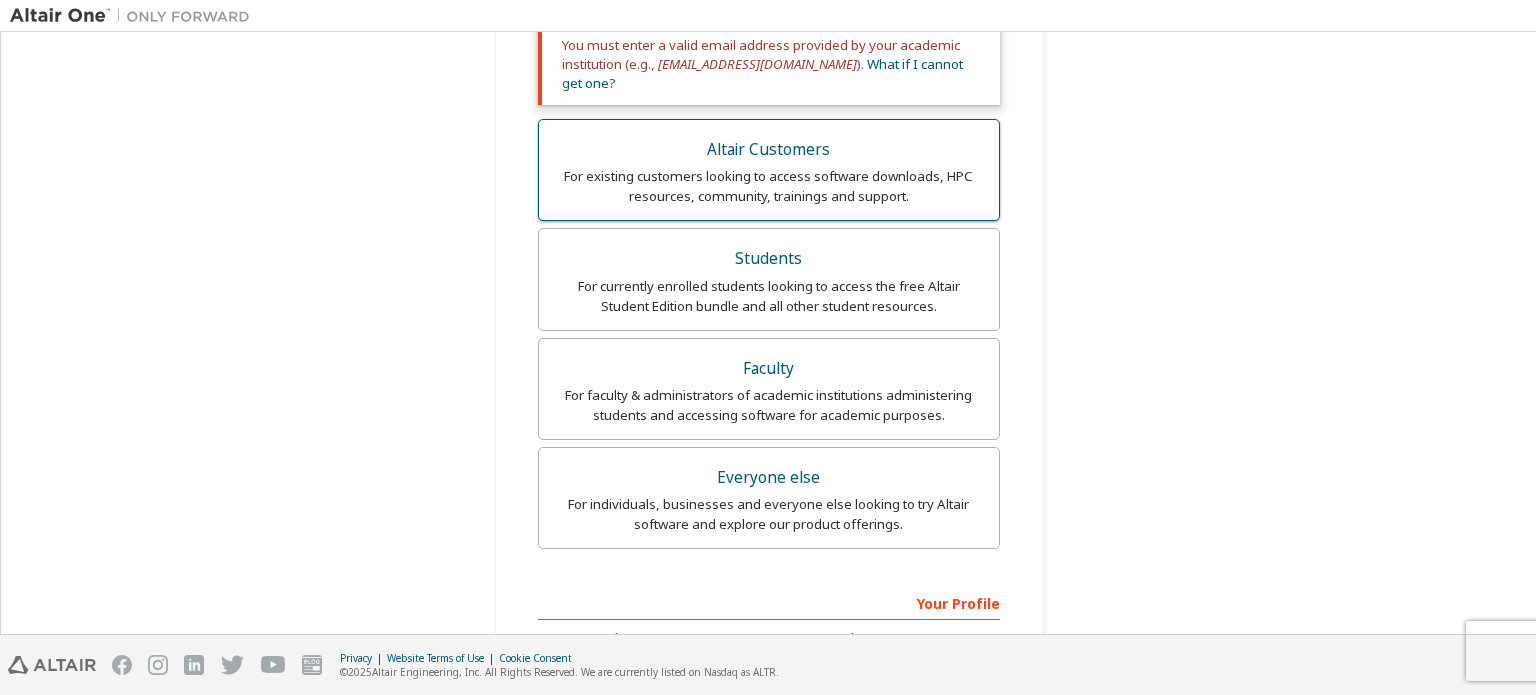 click on "For existing customers looking to access software downloads, HPC resources, community, trainings and support." at bounding box center (769, 186) 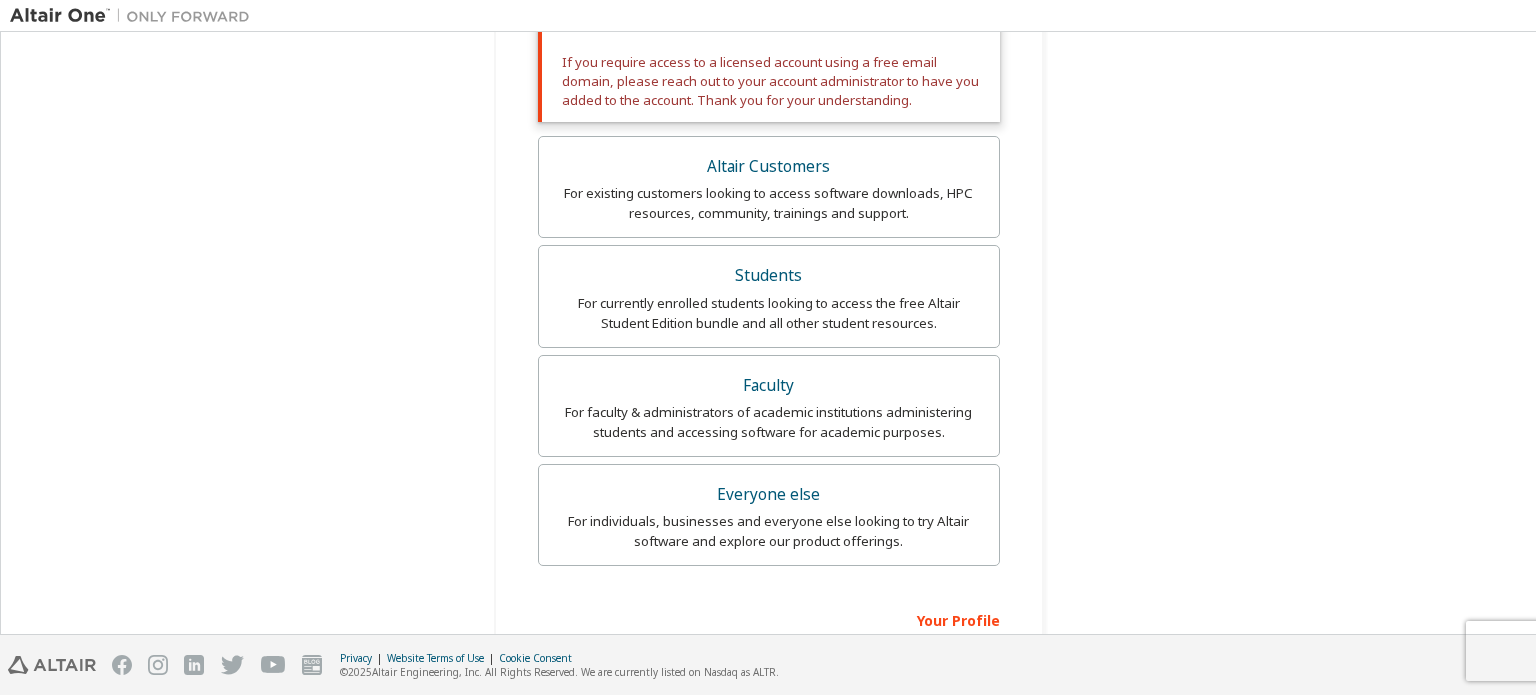 scroll, scrollTop: 533, scrollLeft: 0, axis: vertical 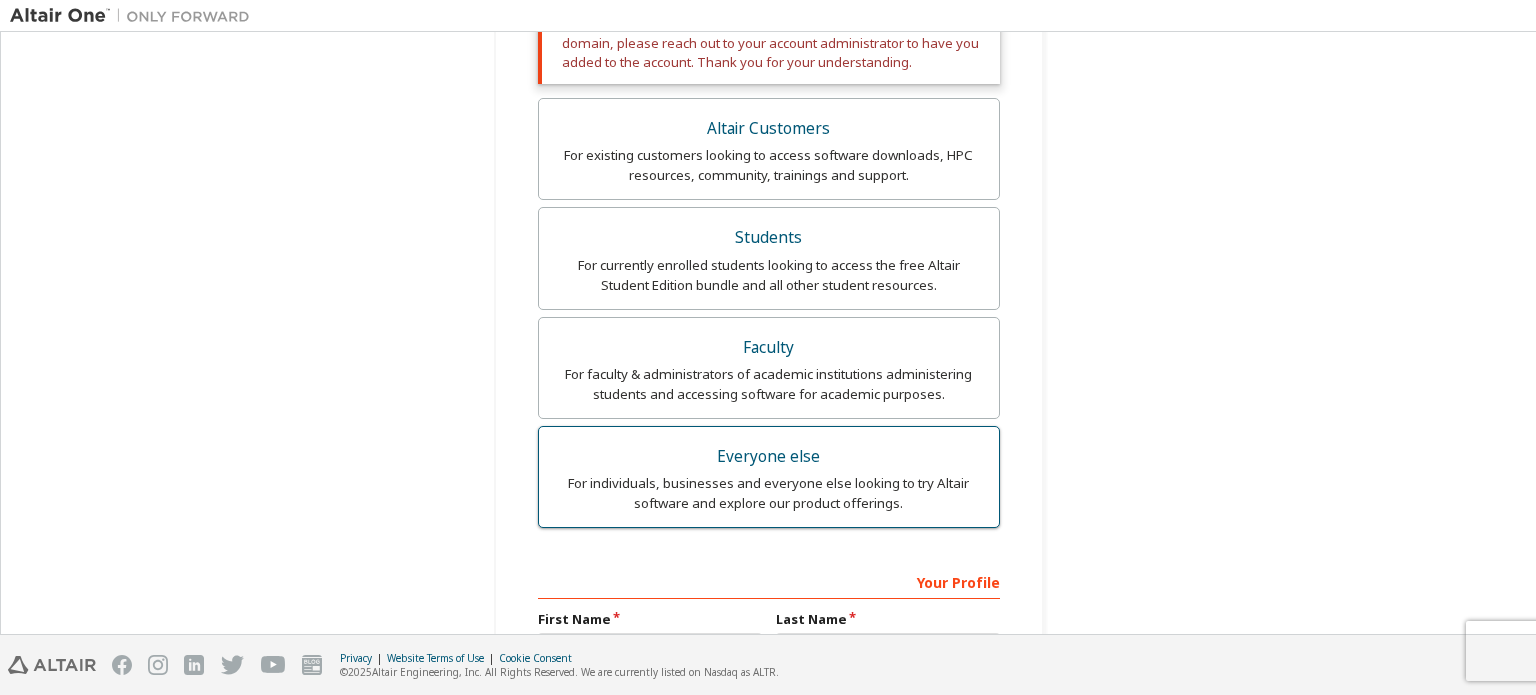 click on "For individuals, businesses and everyone else looking to try Altair software and explore our product offerings." at bounding box center [769, 493] 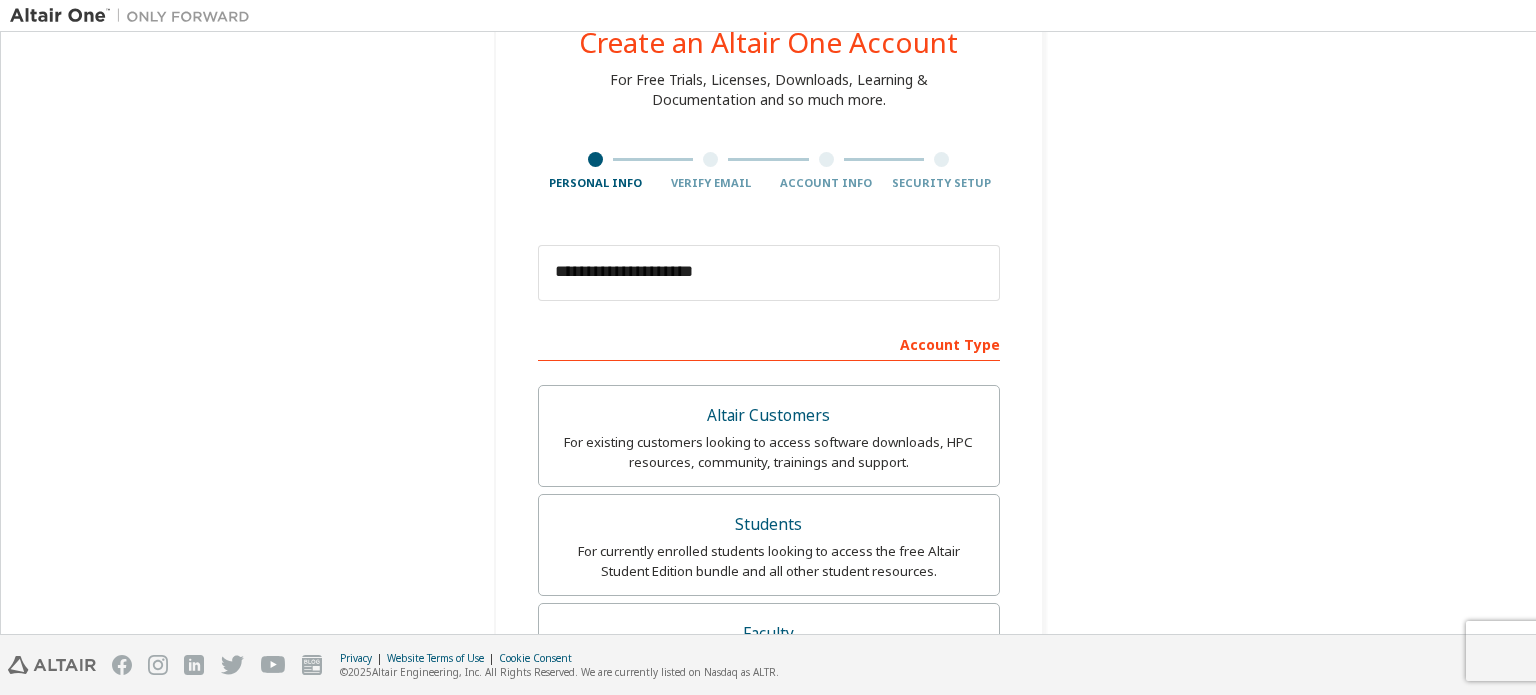 scroll, scrollTop: 0, scrollLeft: 0, axis: both 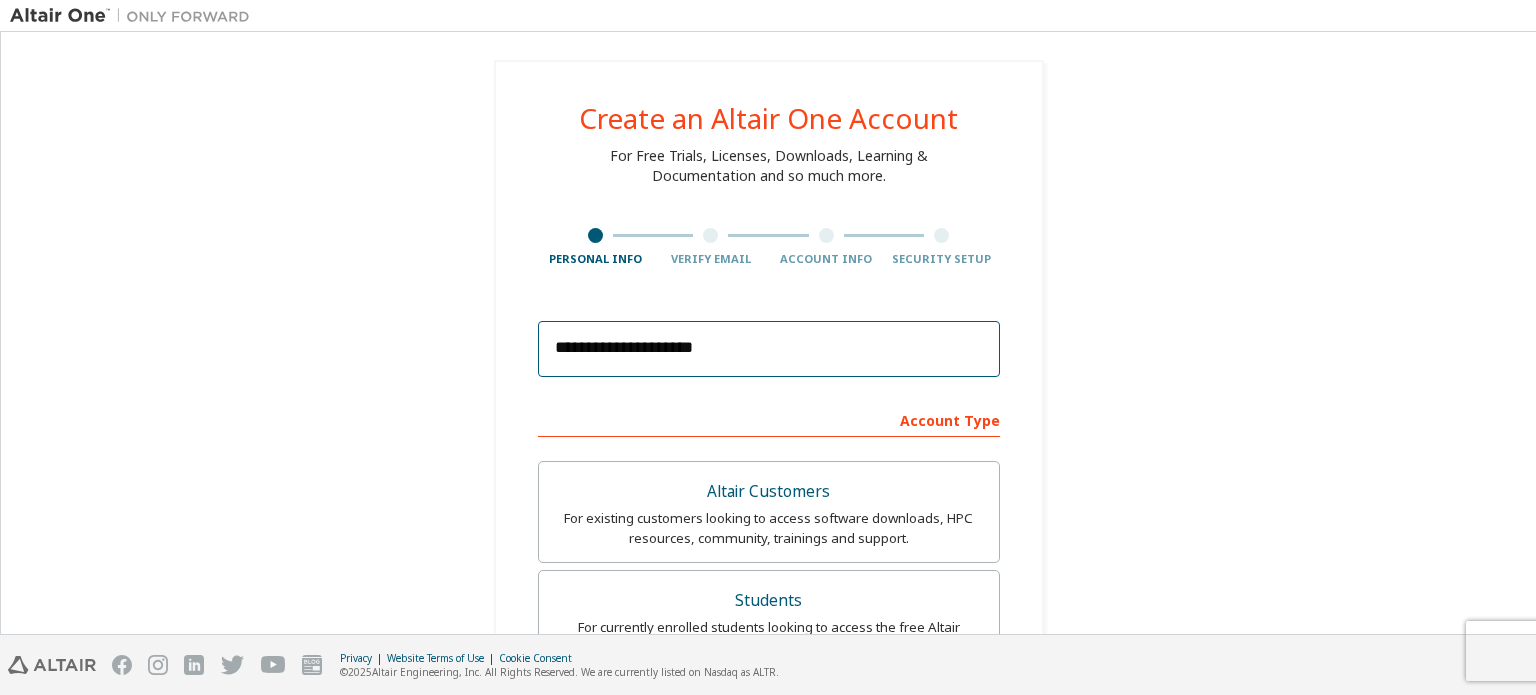 click on "**********" at bounding box center (769, 349) 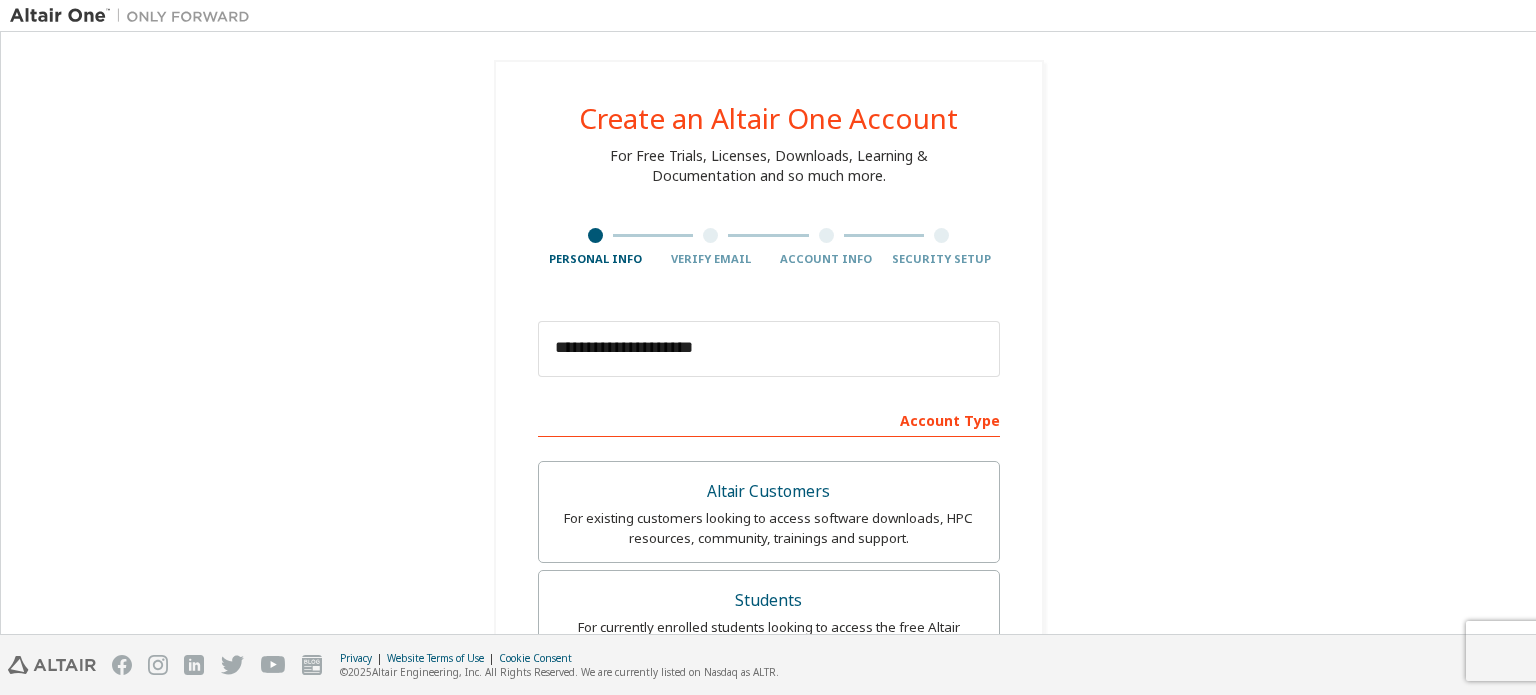 click on "**********" at bounding box center (768, 649) 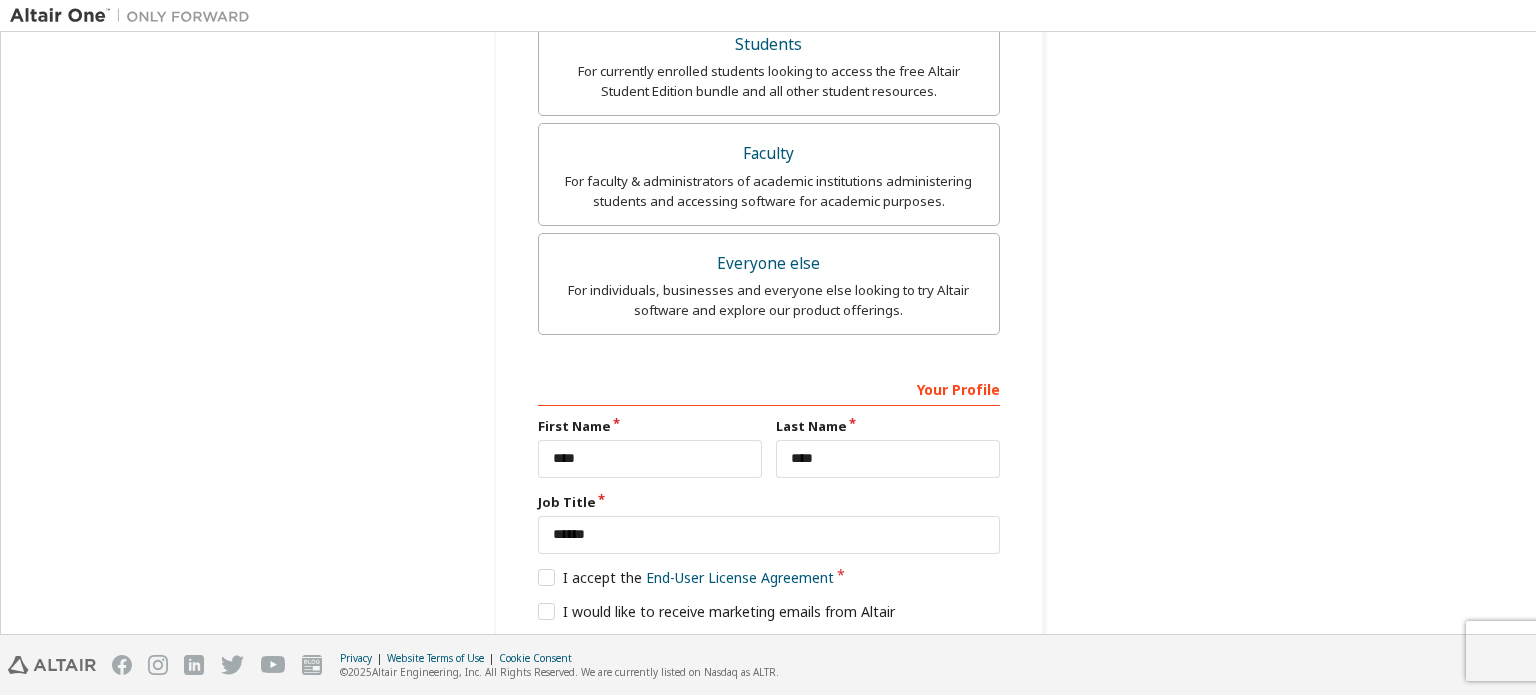 scroll, scrollTop: 627, scrollLeft: 0, axis: vertical 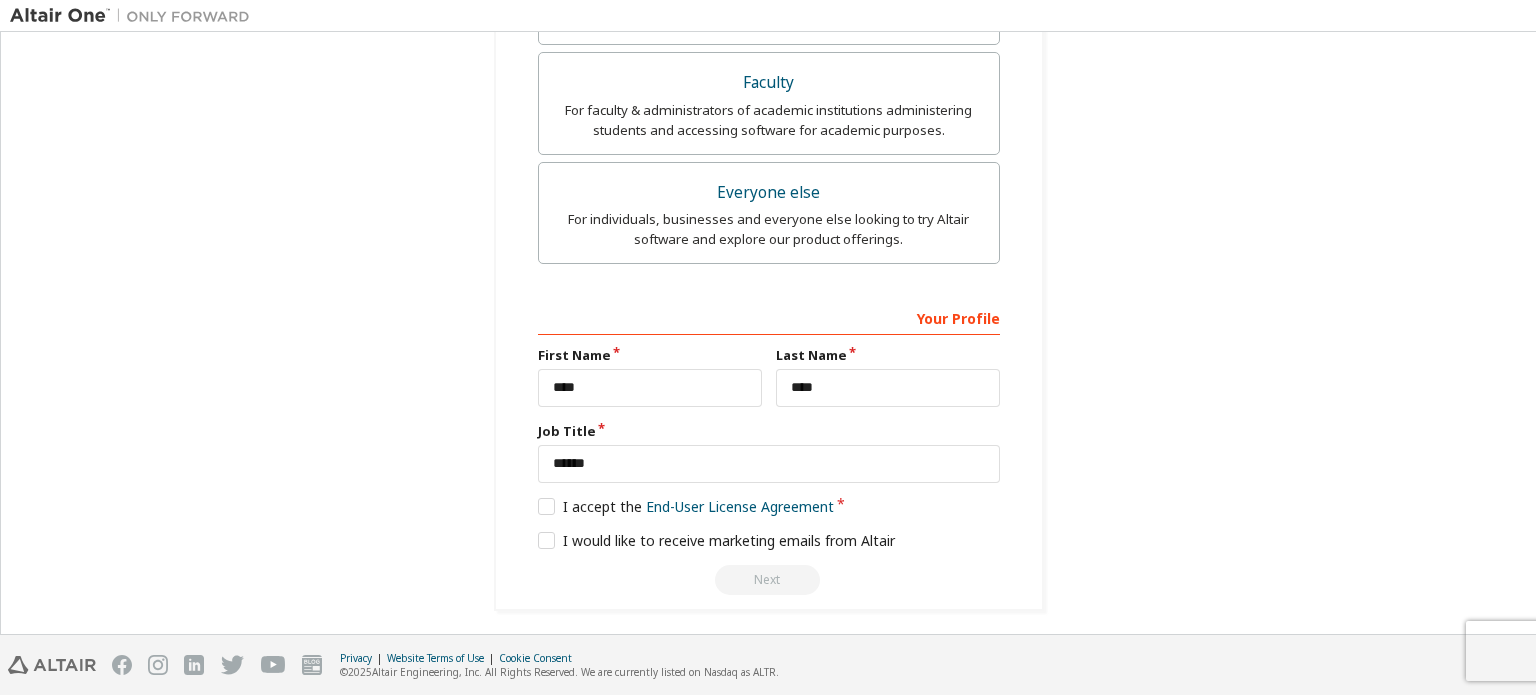 click on "Next" at bounding box center (769, 580) 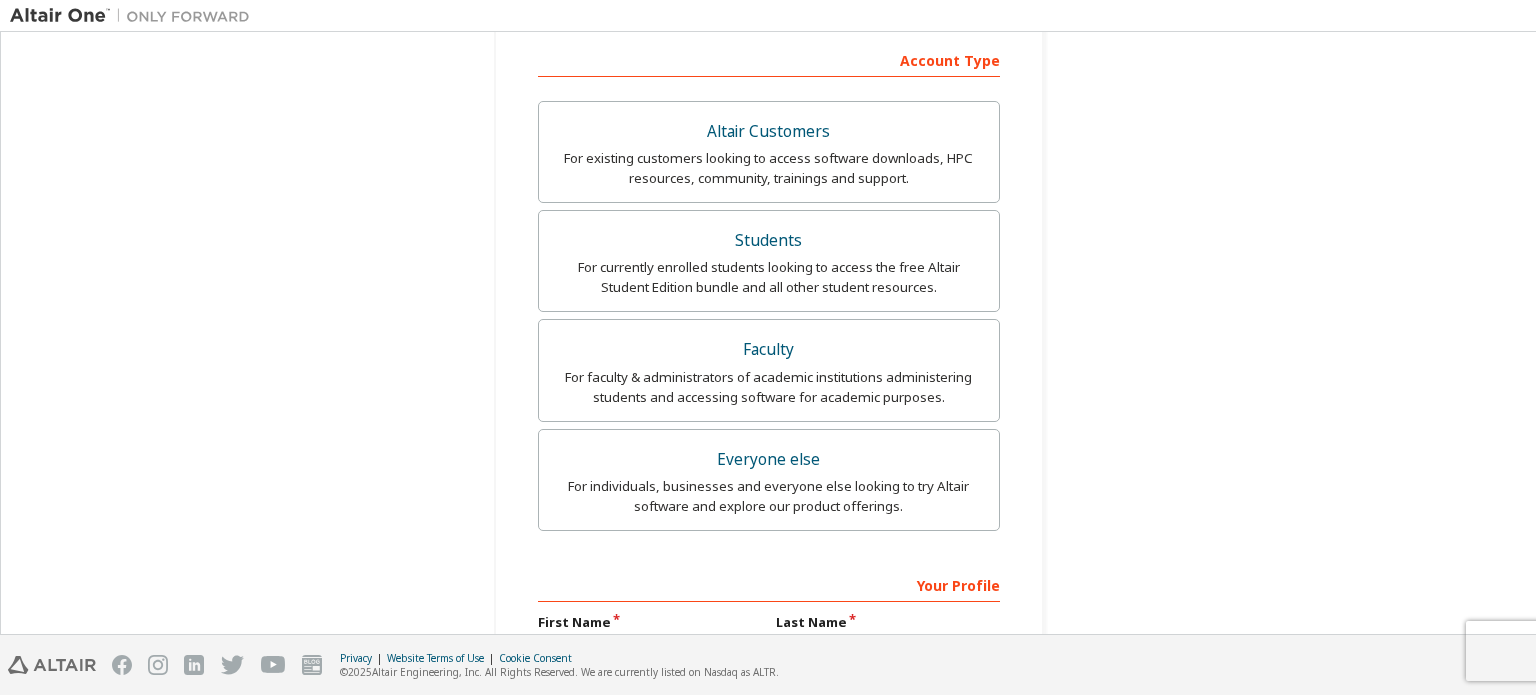 scroll, scrollTop: 93, scrollLeft: 0, axis: vertical 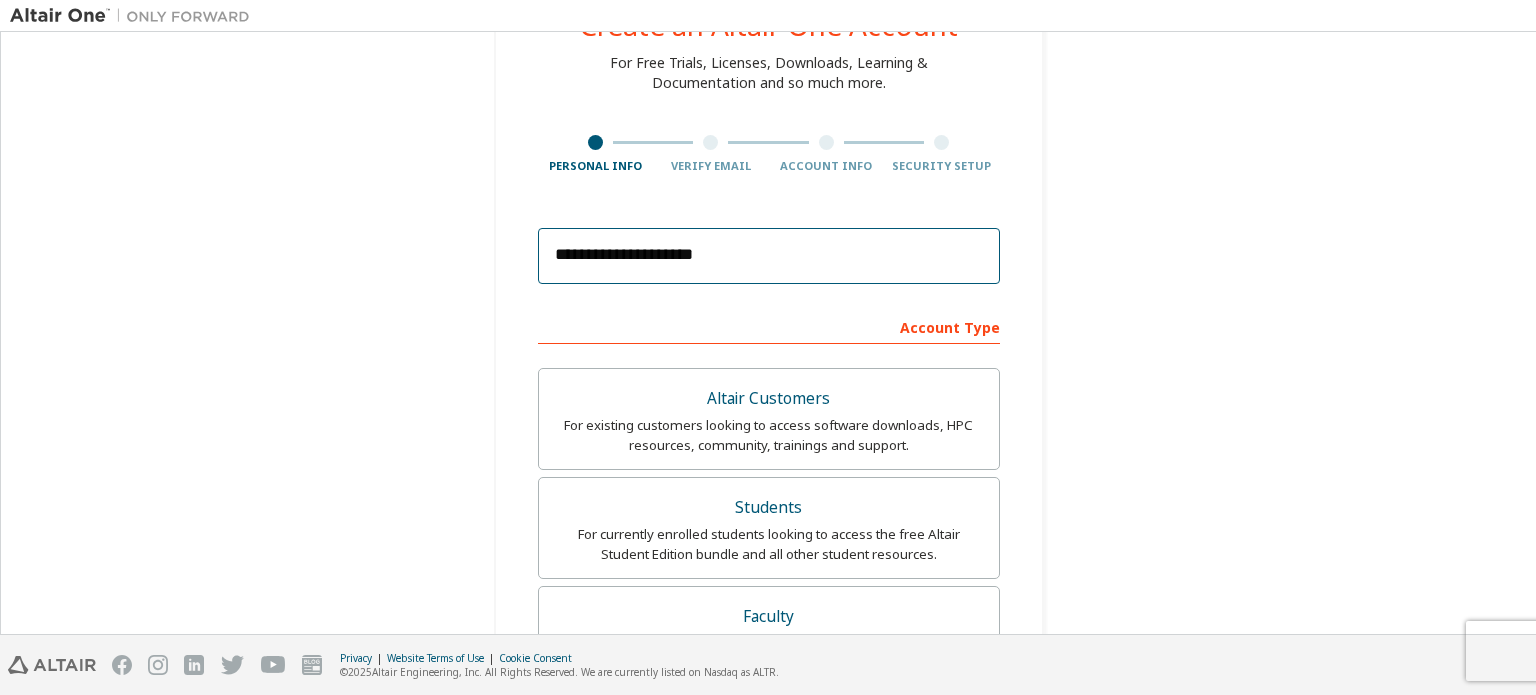 click on "**********" at bounding box center (769, 256) 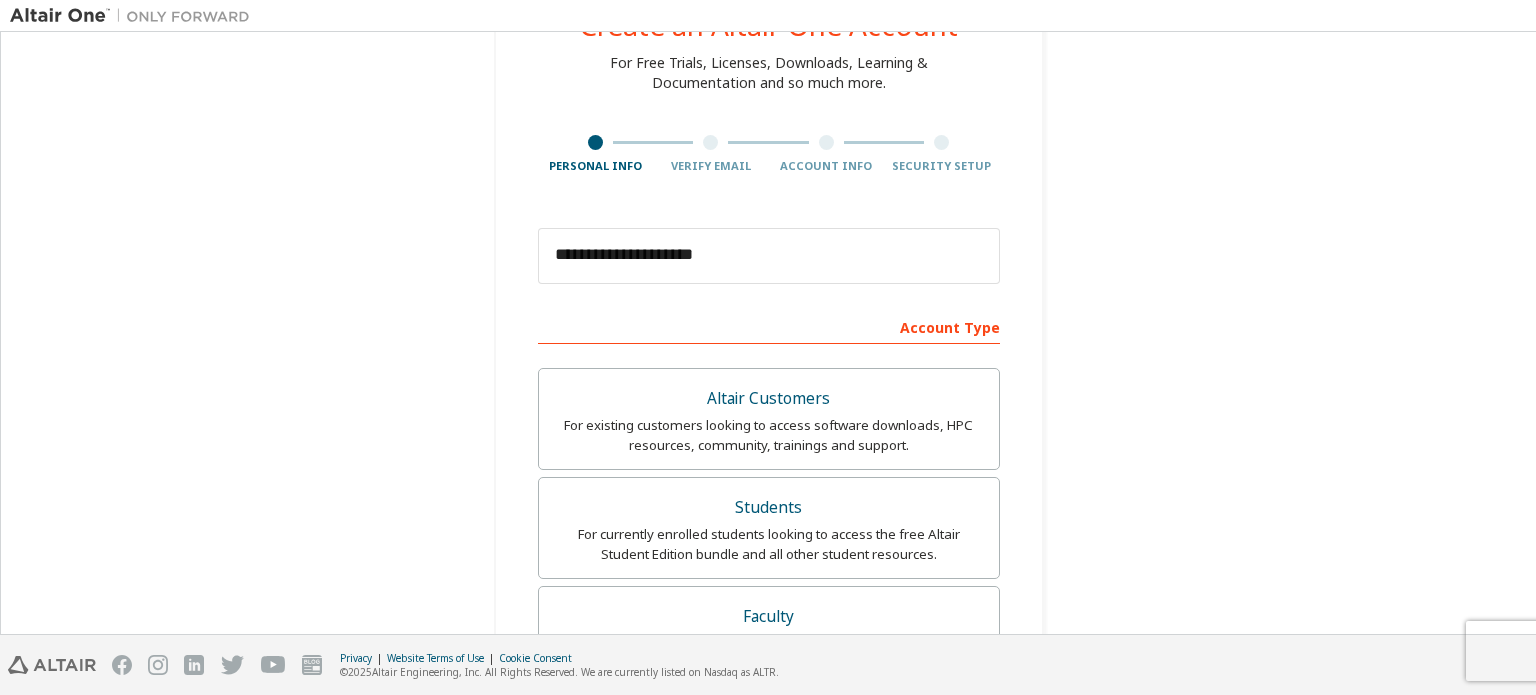 click on "**********" at bounding box center [768, 556] 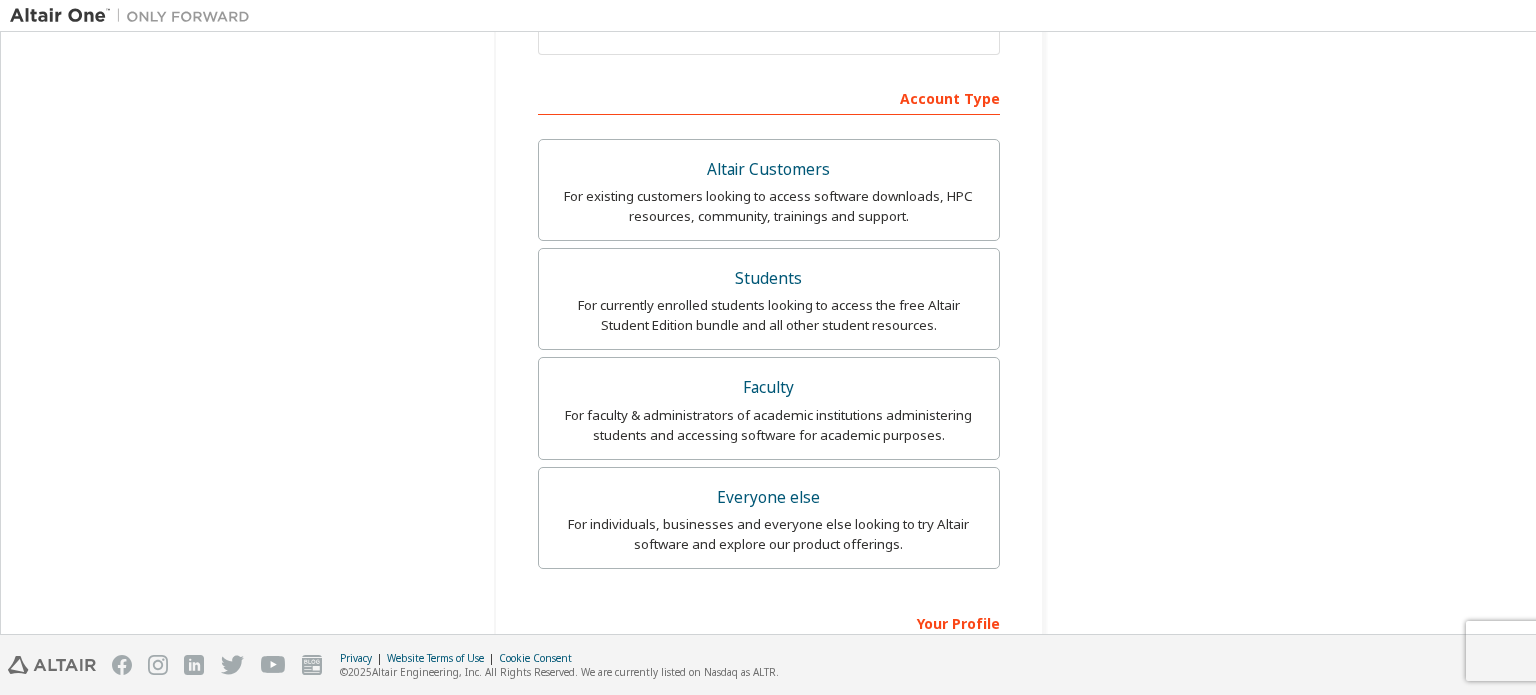 scroll, scrollTop: 627, scrollLeft: 0, axis: vertical 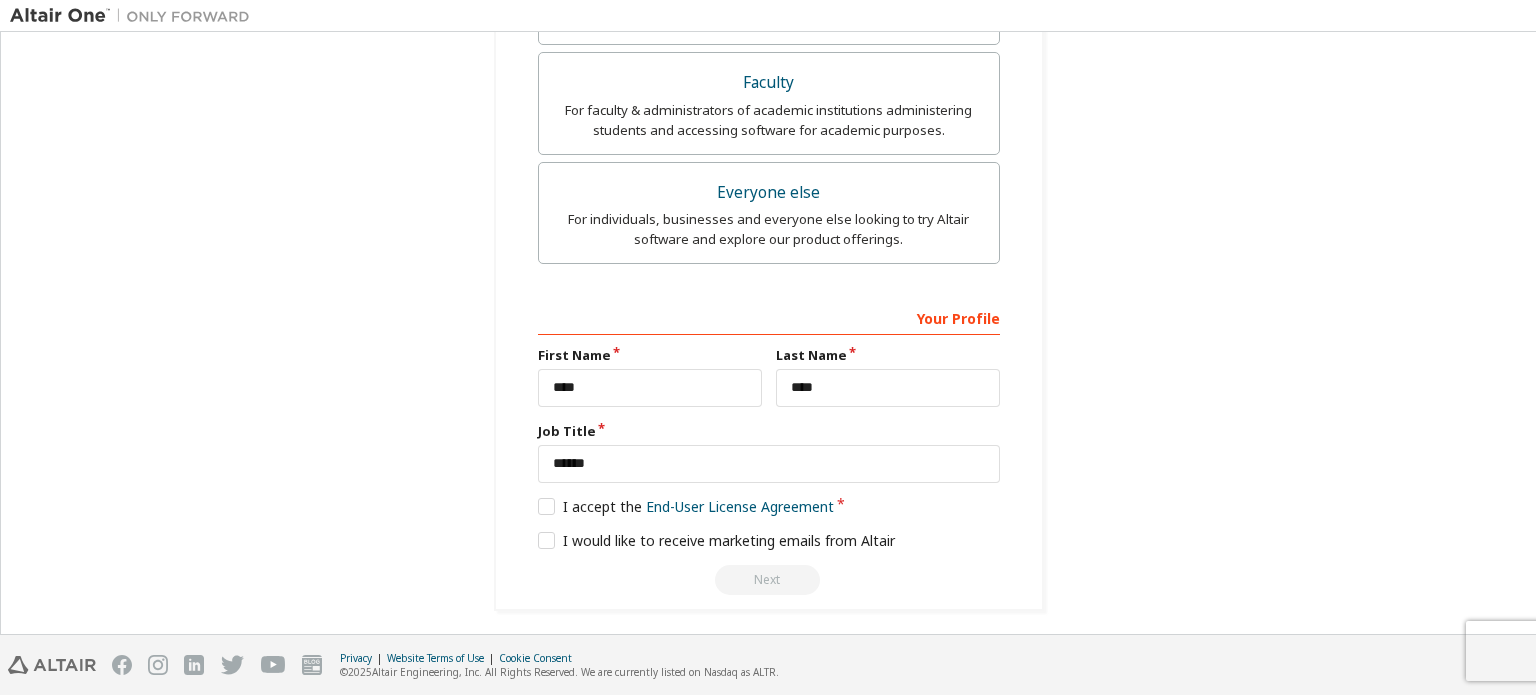 click on "Next" at bounding box center (769, 580) 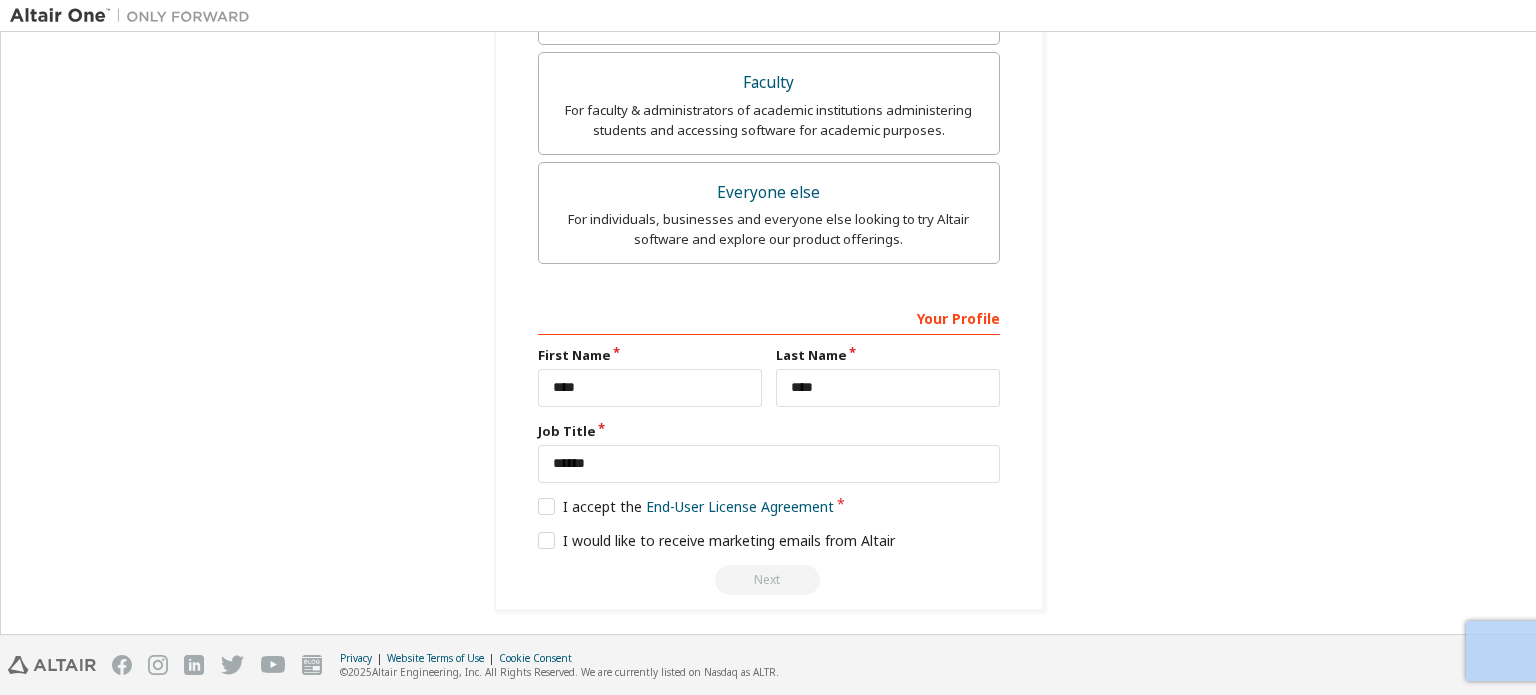 click on "Next" at bounding box center [769, 580] 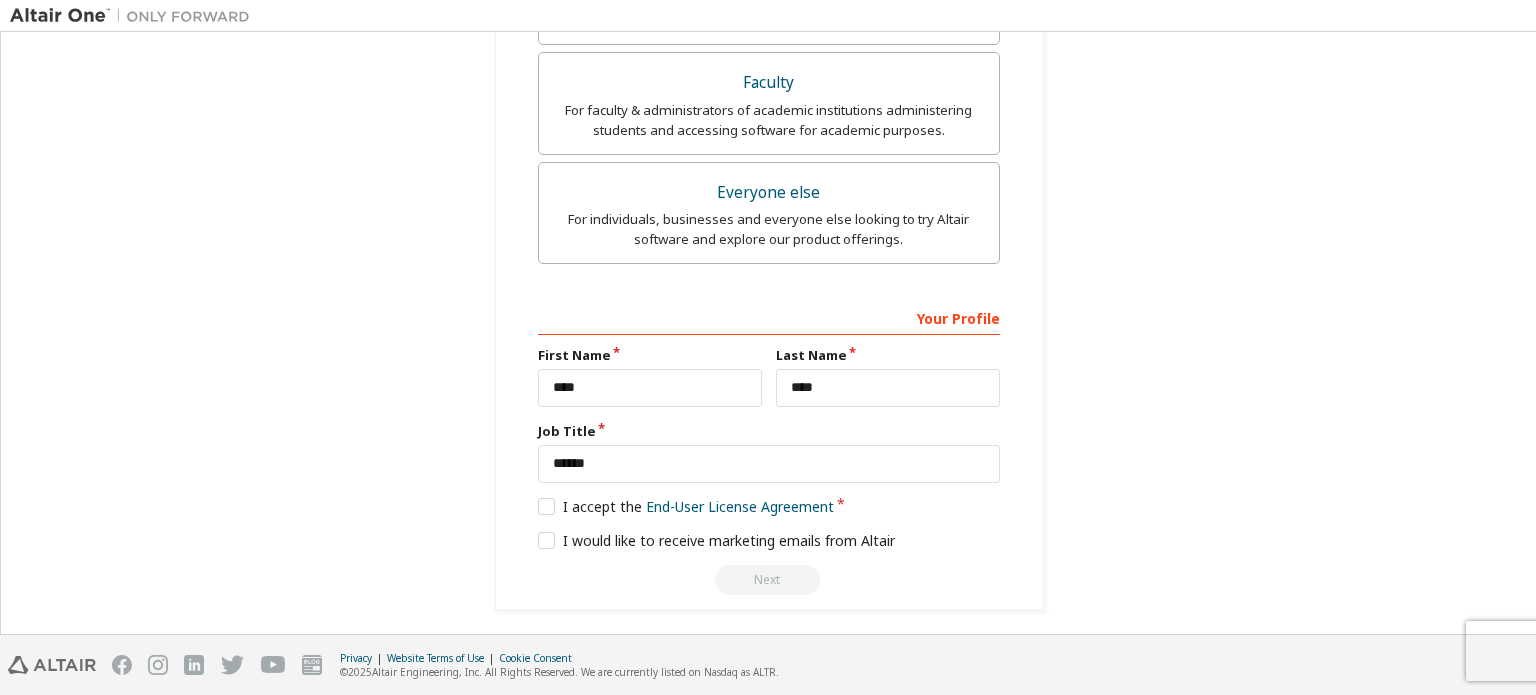 click on "**********" at bounding box center (769, 22) 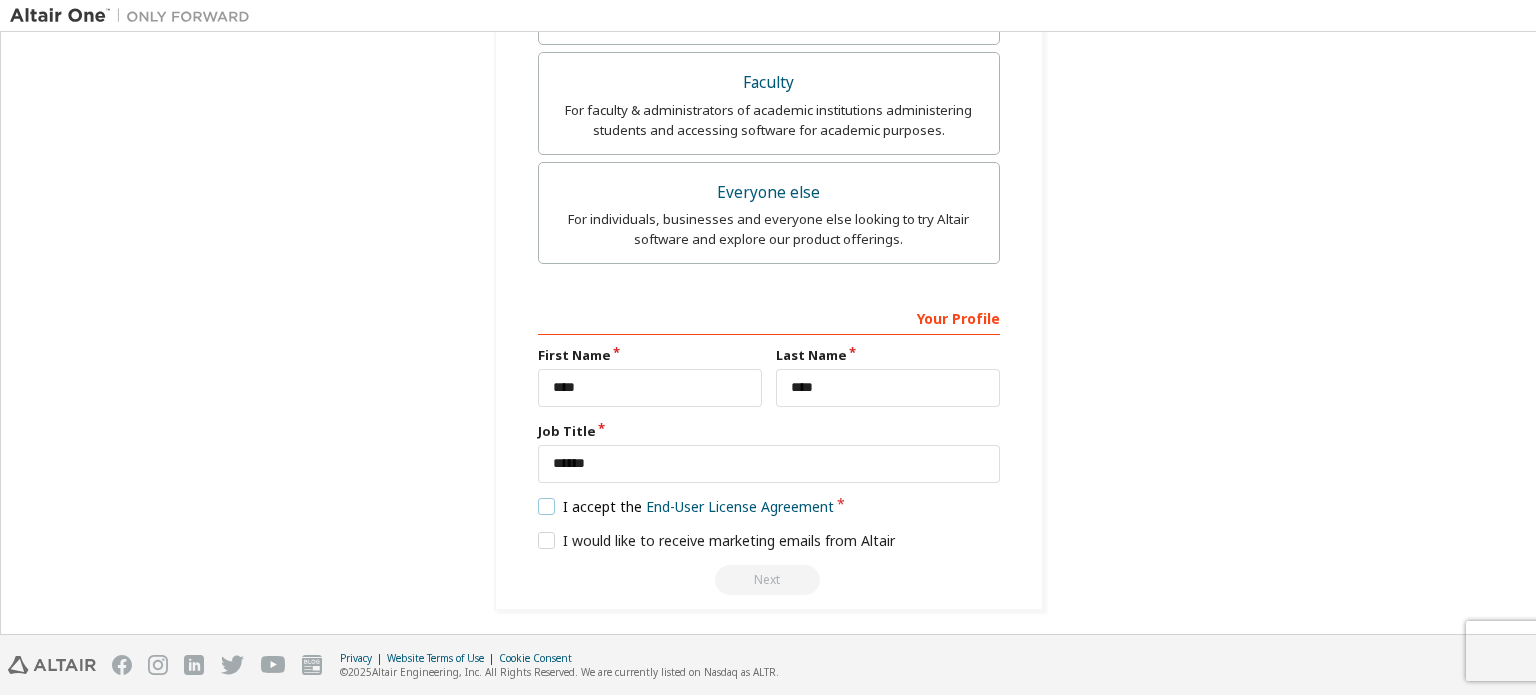click on "I accept the    End-User License Agreement" at bounding box center [686, 506] 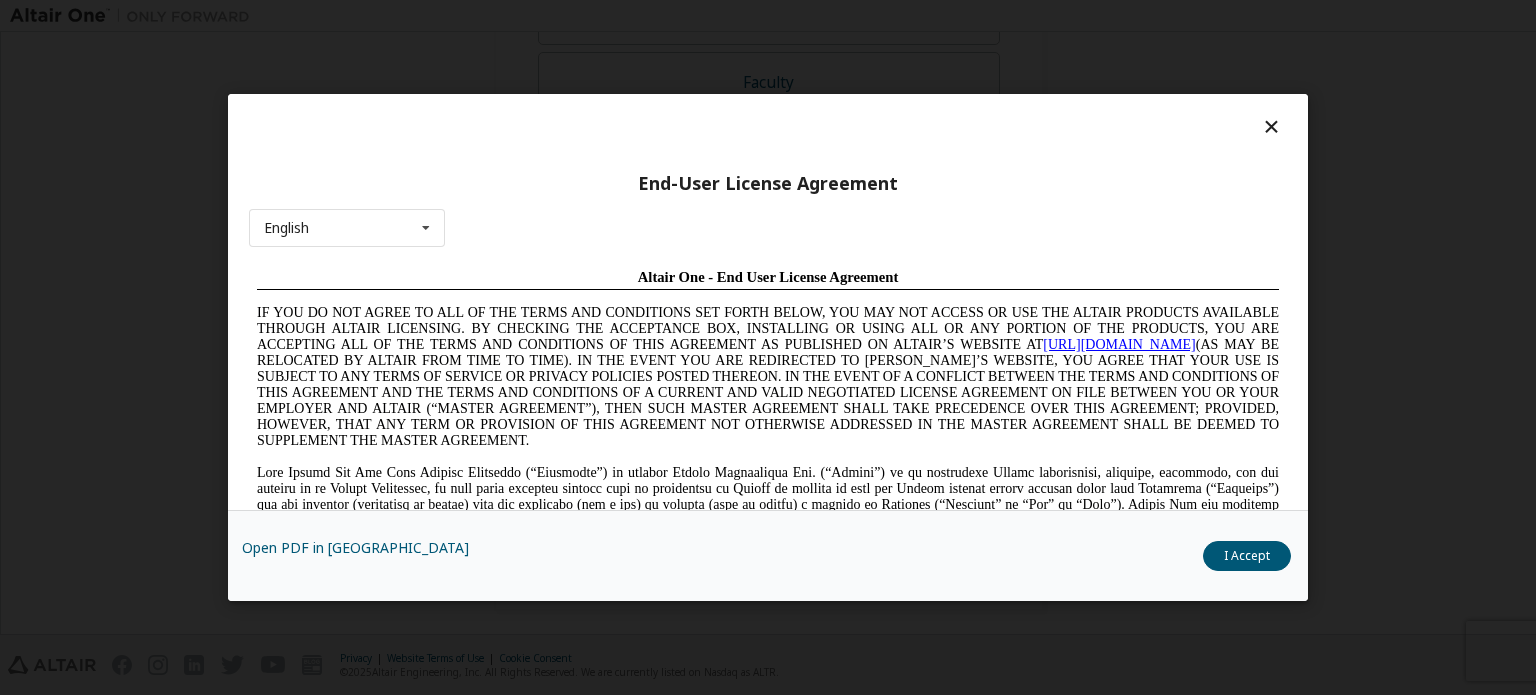 scroll, scrollTop: 0, scrollLeft: 0, axis: both 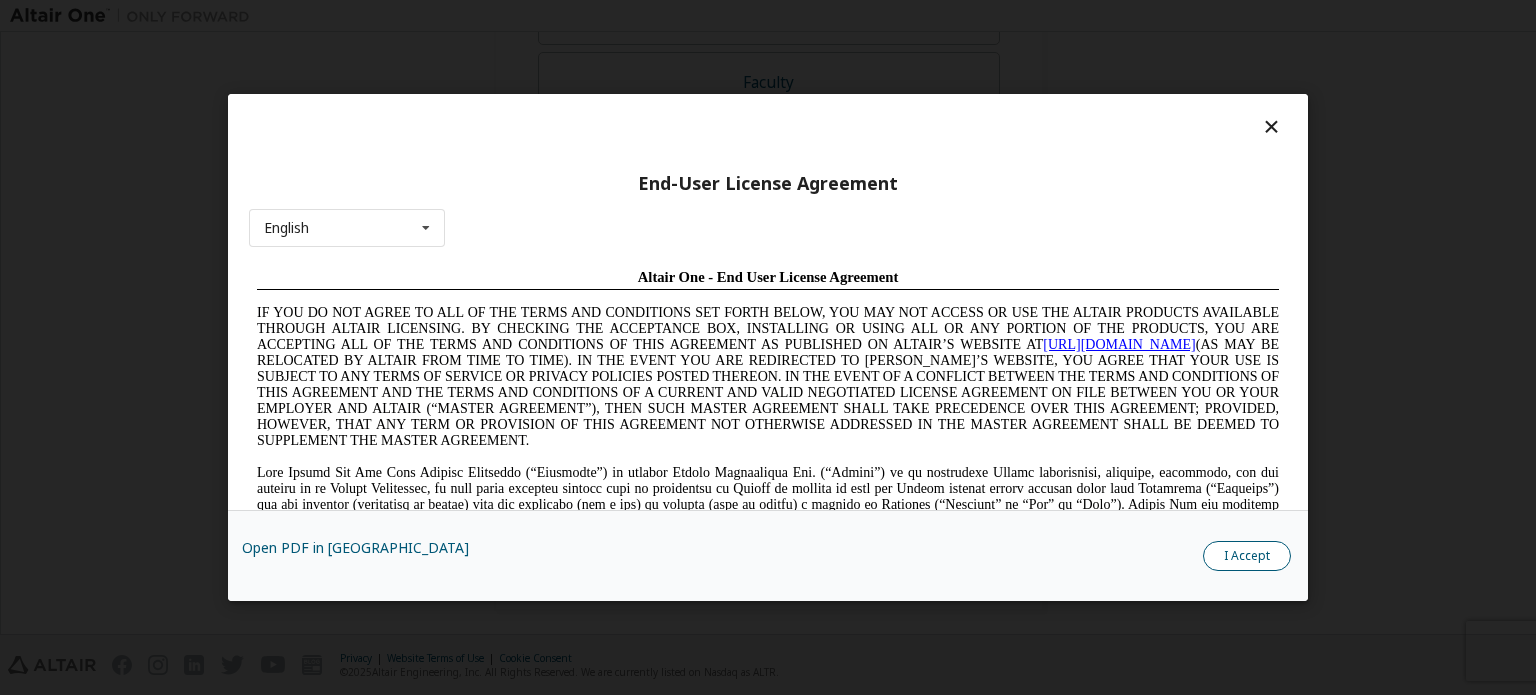 click on "I Accept" at bounding box center [1247, 556] 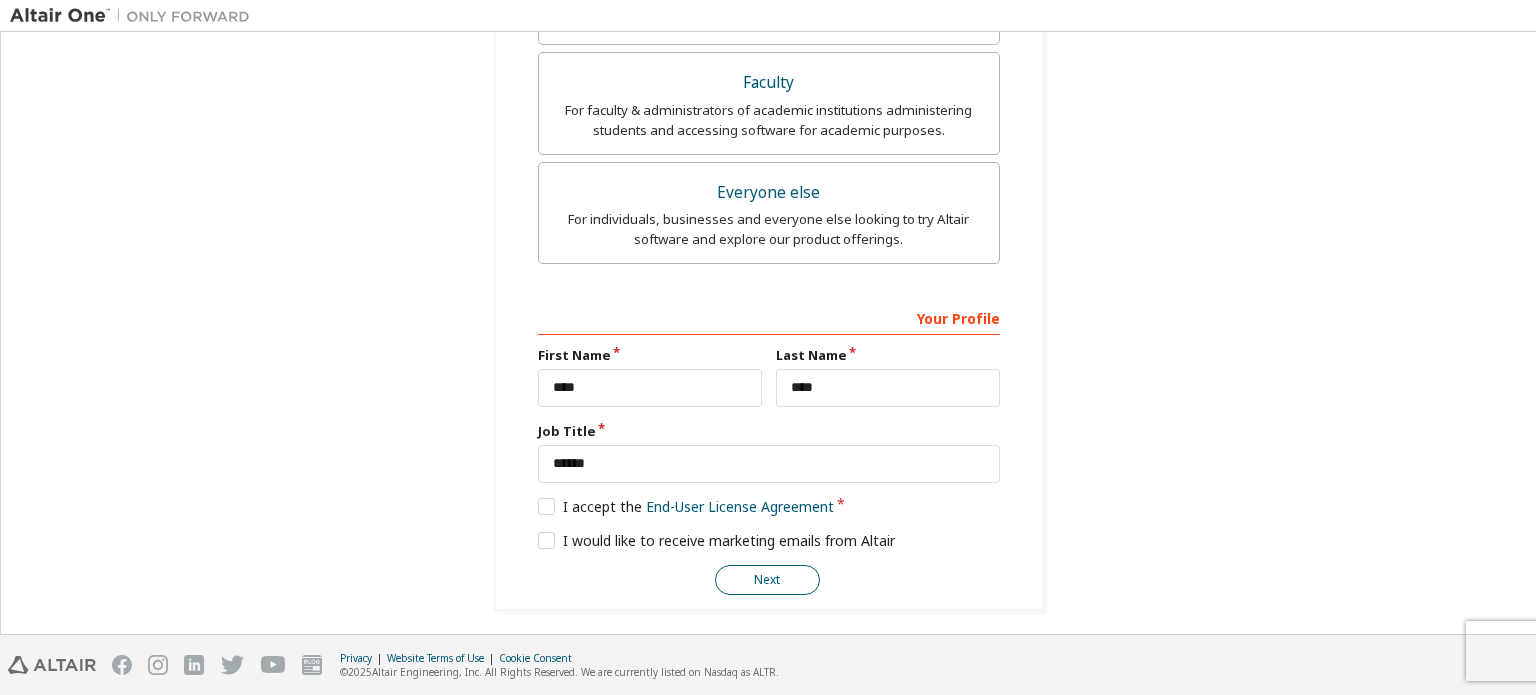 click on "Next" at bounding box center [767, 580] 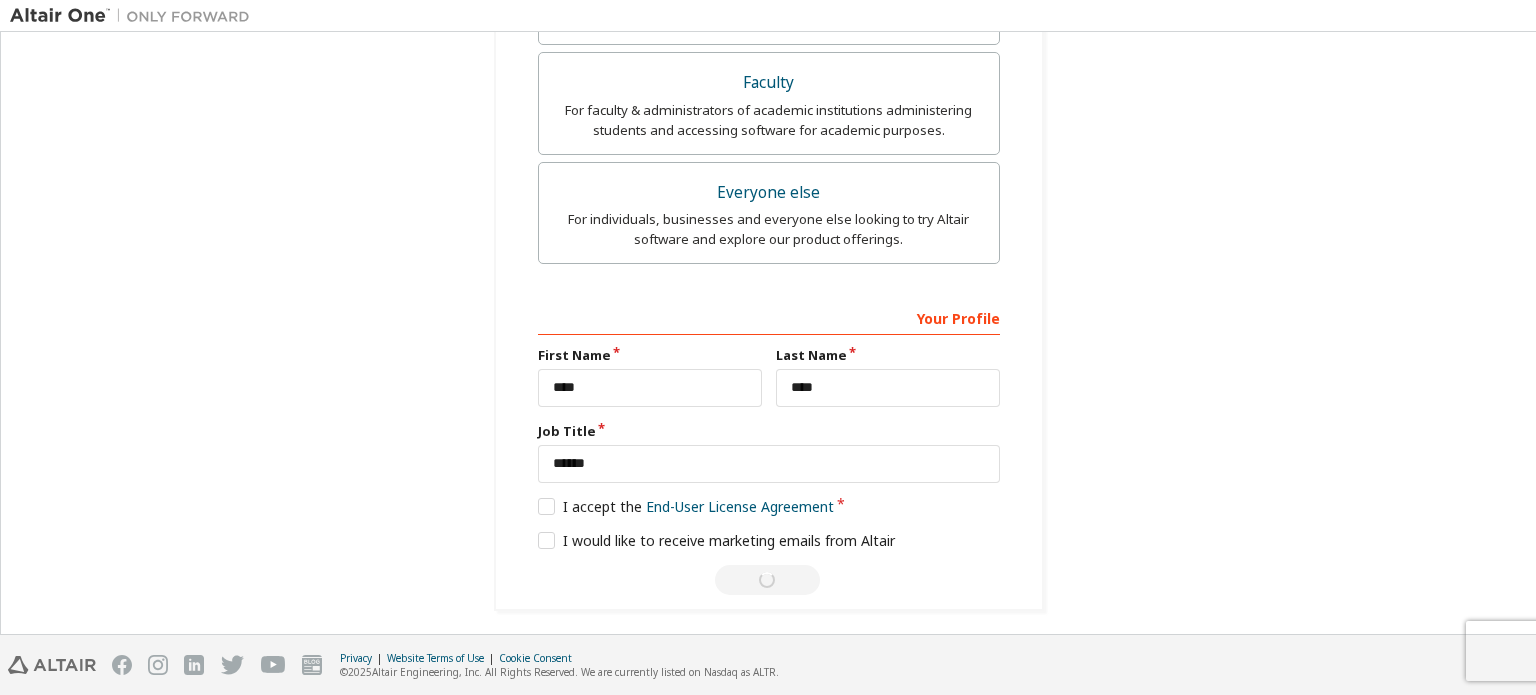 scroll, scrollTop: 0, scrollLeft: 0, axis: both 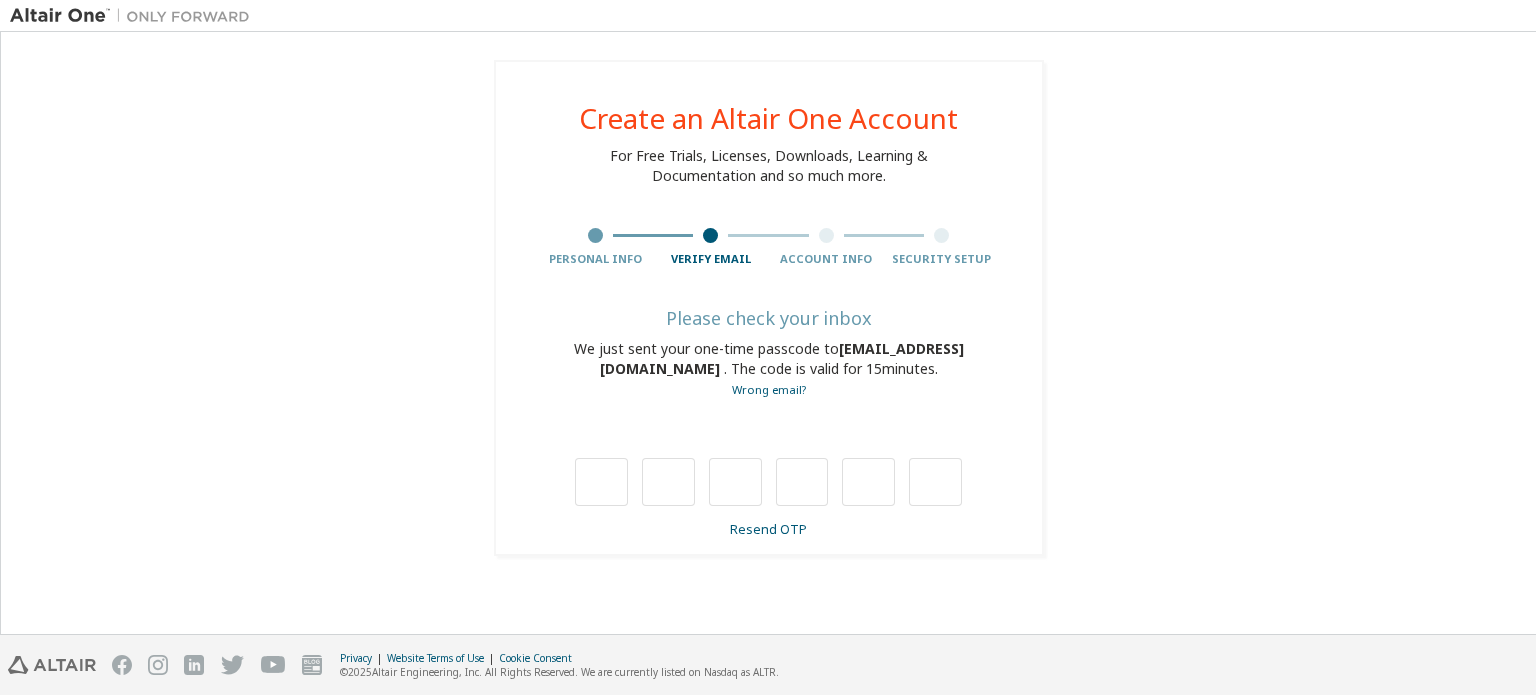 type on "*" 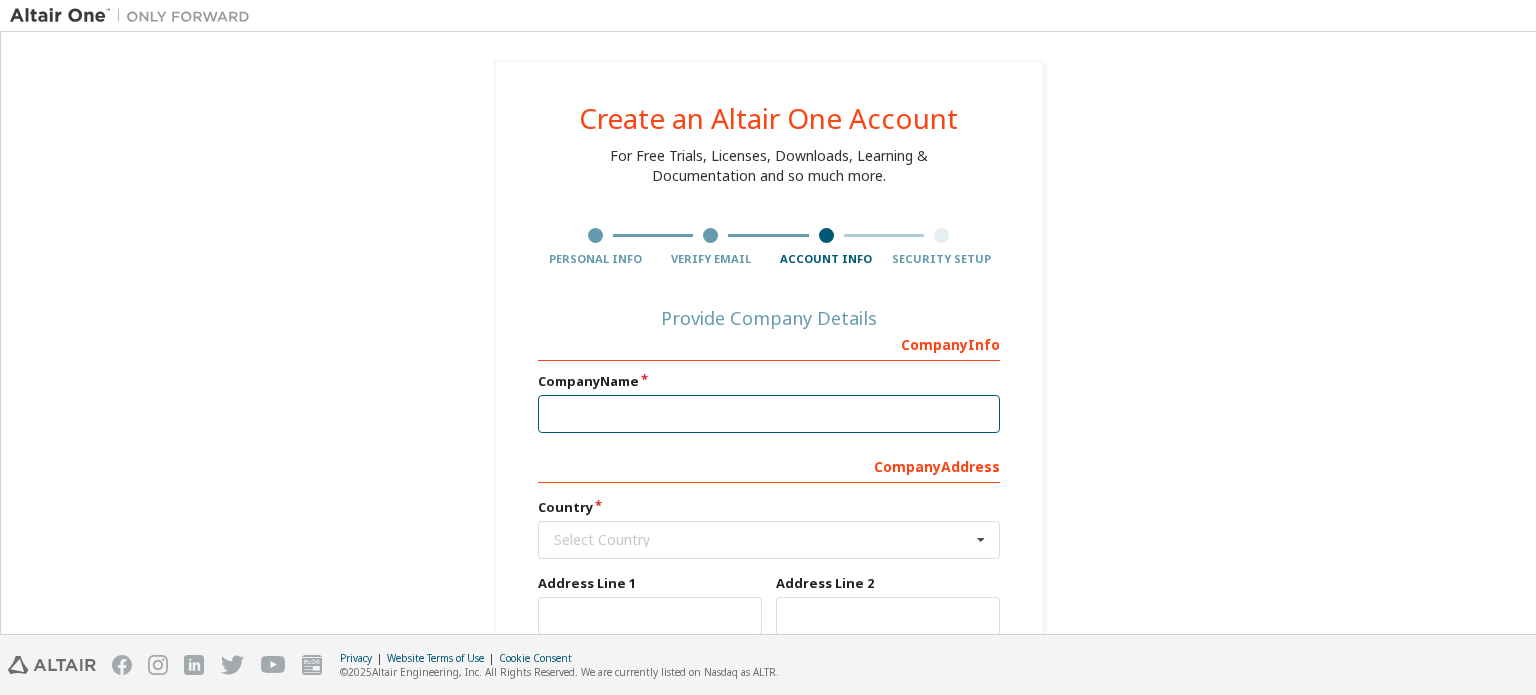 click at bounding box center (769, 414) 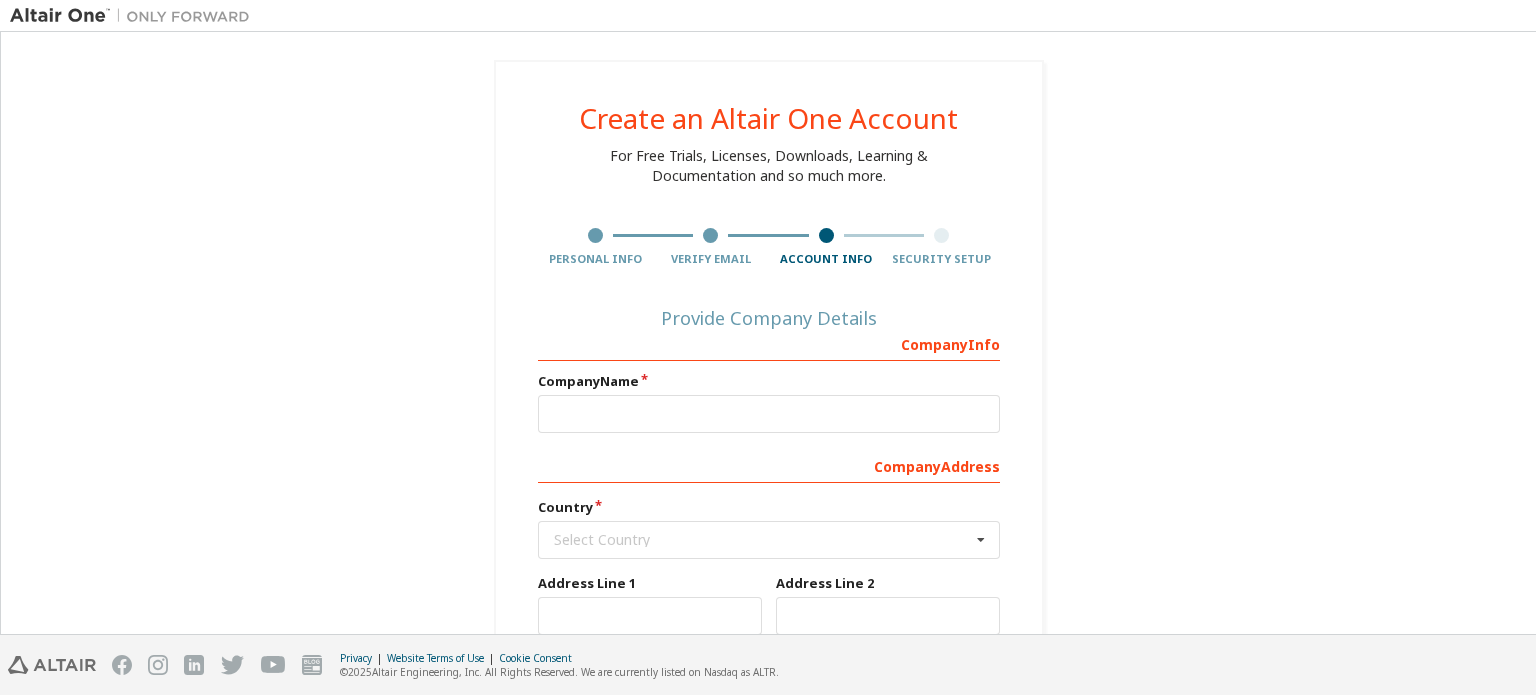click on "Create an Altair One Account For Free Trials, Licenses, Downloads, Learning &  Documentation and so much more. Personal Info Verify Email Account Info Security Setup Provide Company Details Company  Info Company  Name Company  Address Country Select Country [GEOGRAPHIC_DATA] [GEOGRAPHIC_DATA] [GEOGRAPHIC_DATA] [GEOGRAPHIC_DATA] [US_STATE] [GEOGRAPHIC_DATA] [GEOGRAPHIC_DATA] [GEOGRAPHIC_DATA] [GEOGRAPHIC_DATA] [GEOGRAPHIC_DATA] [GEOGRAPHIC_DATA] [GEOGRAPHIC_DATA] [GEOGRAPHIC_DATA] [GEOGRAPHIC_DATA] [GEOGRAPHIC_DATA] [GEOGRAPHIC_DATA] [GEOGRAPHIC_DATA] [GEOGRAPHIC_DATA] [GEOGRAPHIC_DATA] [GEOGRAPHIC_DATA] [GEOGRAPHIC_DATA] [GEOGRAPHIC_DATA] [GEOGRAPHIC_DATA] [GEOGRAPHIC_DATA] [GEOGRAPHIC_DATA] [GEOGRAPHIC_DATA] ([GEOGRAPHIC_DATA] State of) [GEOGRAPHIC_DATA] [GEOGRAPHIC_DATA] [GEOGRAPHIC_DATA] [GEOGRAPHIC_DATA] [GEOGRAPHIC_DATA] [GEOGRAPHIC_DATA] [GEOGRAPHIC_DATA] [GEOGRAPHIC_DATA] [GEOGRAPHIC_DATA] [GEOGRAPHIC_DATA] [GEOGRAPHIC_DATA] [GEOGRAPHIC_DATA] [GEOGRAPHIC_DATA] [GEOGRAPHIC_DATA] [GEOGRAPHIC_DATA] [GEOGRAPHIC_DATA] [GEOGRAPHIC_DATA] [GEOGRAPHIC_DATA] [GEOGRAPHIC_DATA] [GEOGRAPHIC_DATA] [GEOGRAPHIC_DATA] [GEOGRAPHIC_DATA] [GEOGRAPHIC_DATA] [GEOGRAPHIC_DATA] [GEOGRAPHIC_DATA] [GEOGRAPHIC_DATA] ([GEOGRAPHIC_DATA]) [GEOGRAPHIC_DATA] [GEOGRAPHIC_DATA] [GEOGRAPHIC_DATA] [GEOGRAPHIC_DATA] [GEOGRAPHIC_DATA] [GEOGRAPHIC_DATA] [GEOGRAPHIC_DATA] [GEOGRAPHIC_DATA] [GEOGRAPHIC_DATA] [GEOGRAPHIC_DATA] [GEOGRAPHIC_DATA] [GEOGRAPHIC_DATA] [GEOGRAPHIC_DATA]" at bounding box center [769, 499] 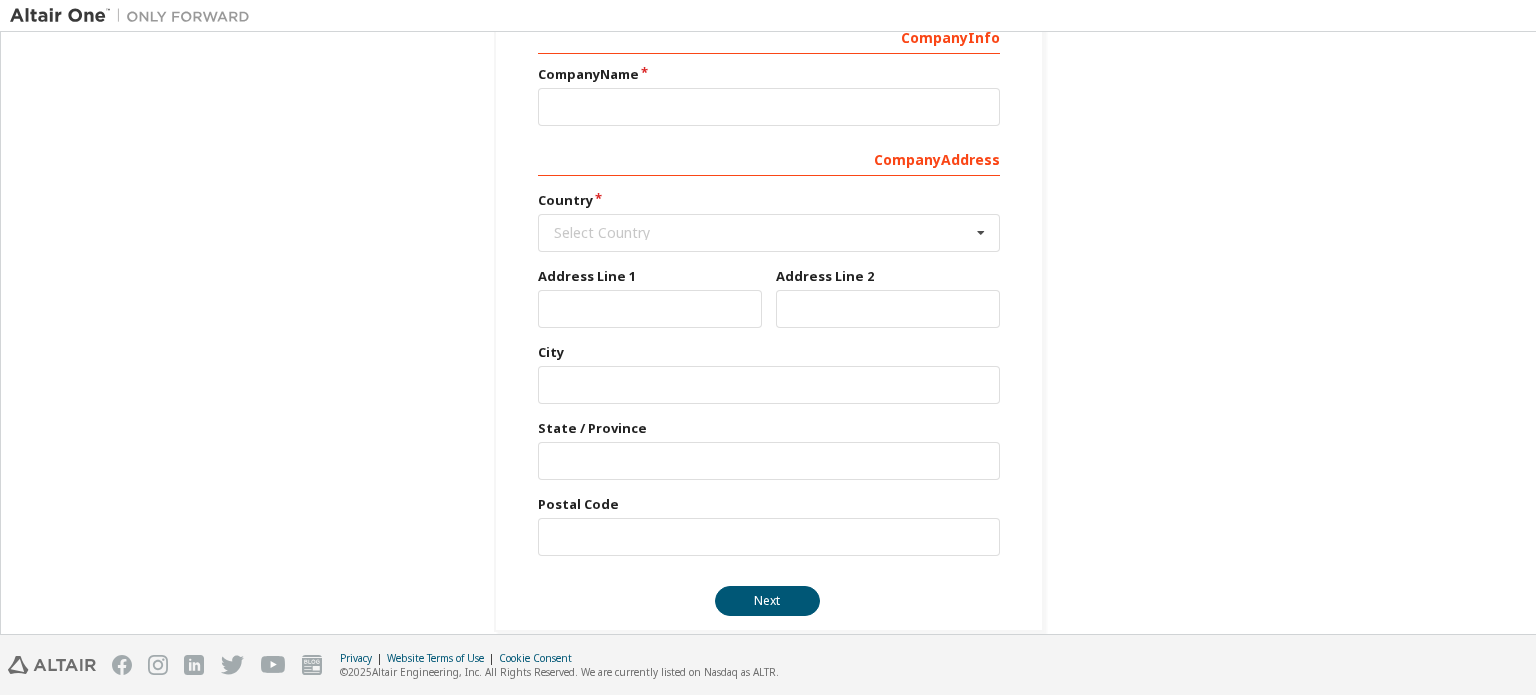 scroll, scrollTop: 328, scrollLeft: 0, axis: vertical 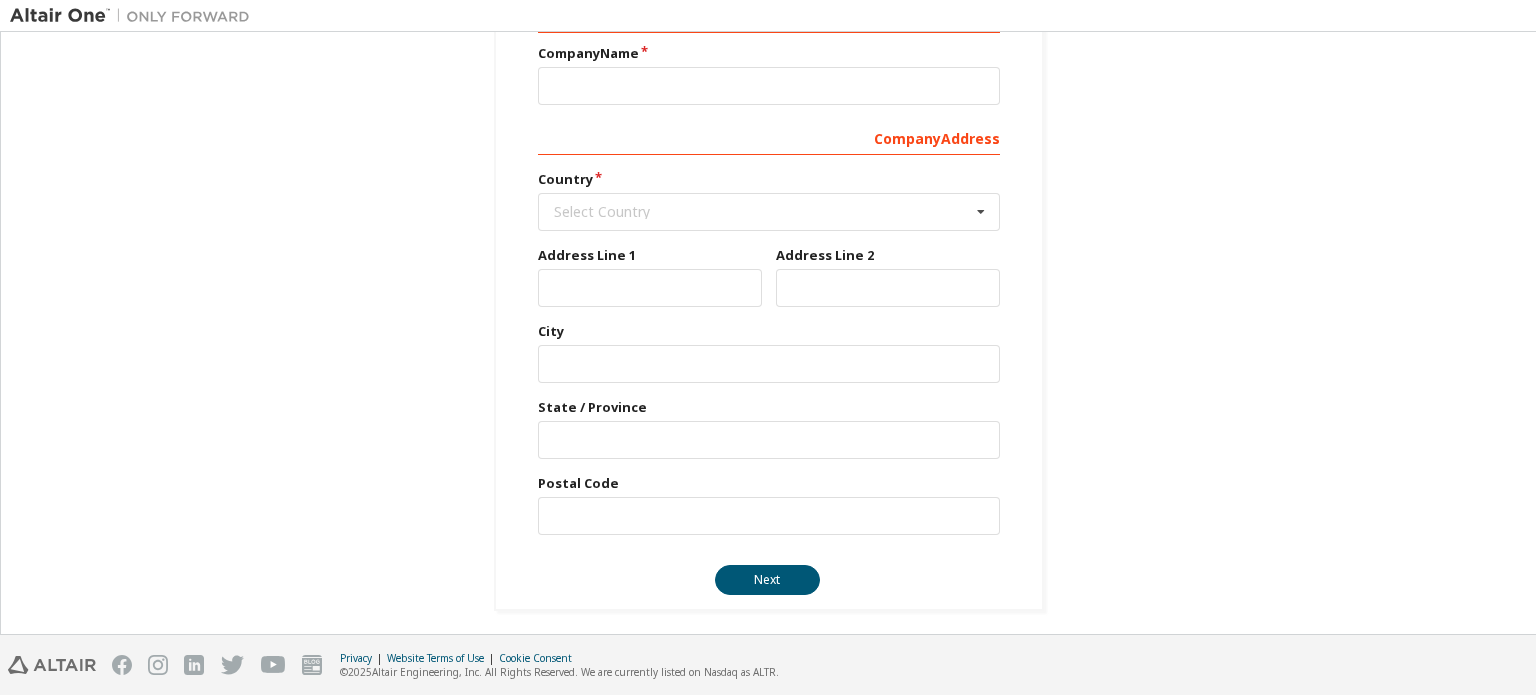 click on "Country" at bounding box center (769, 179) 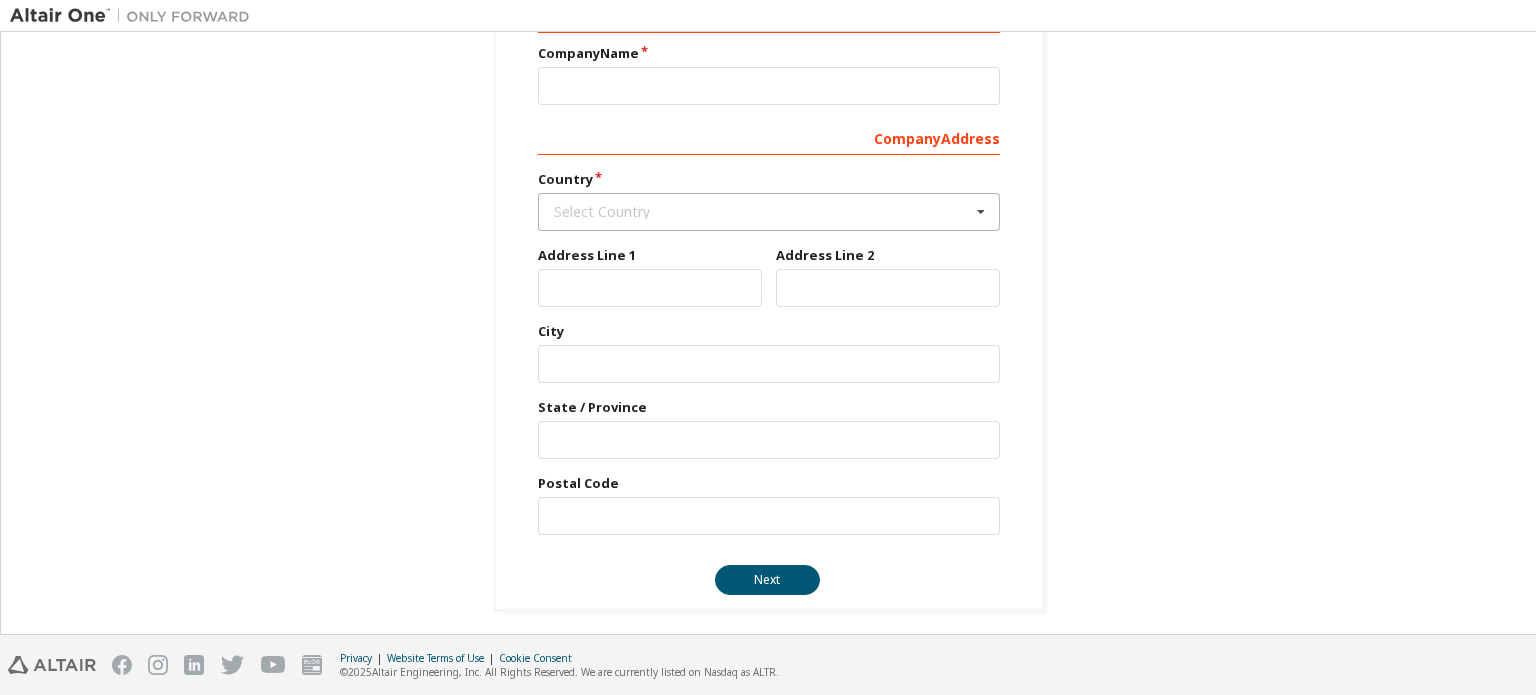 click on "Select Country" at bounding box center [762, 212] 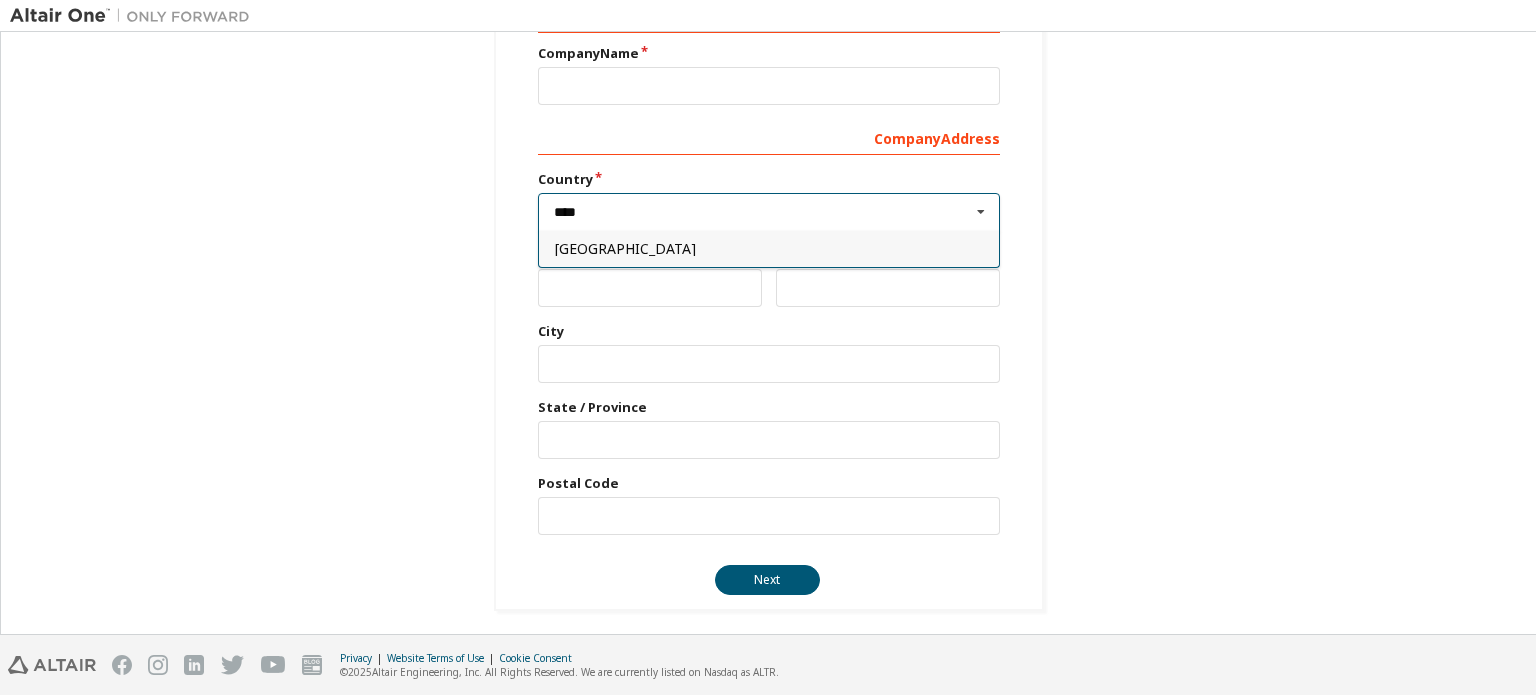 type on "****" 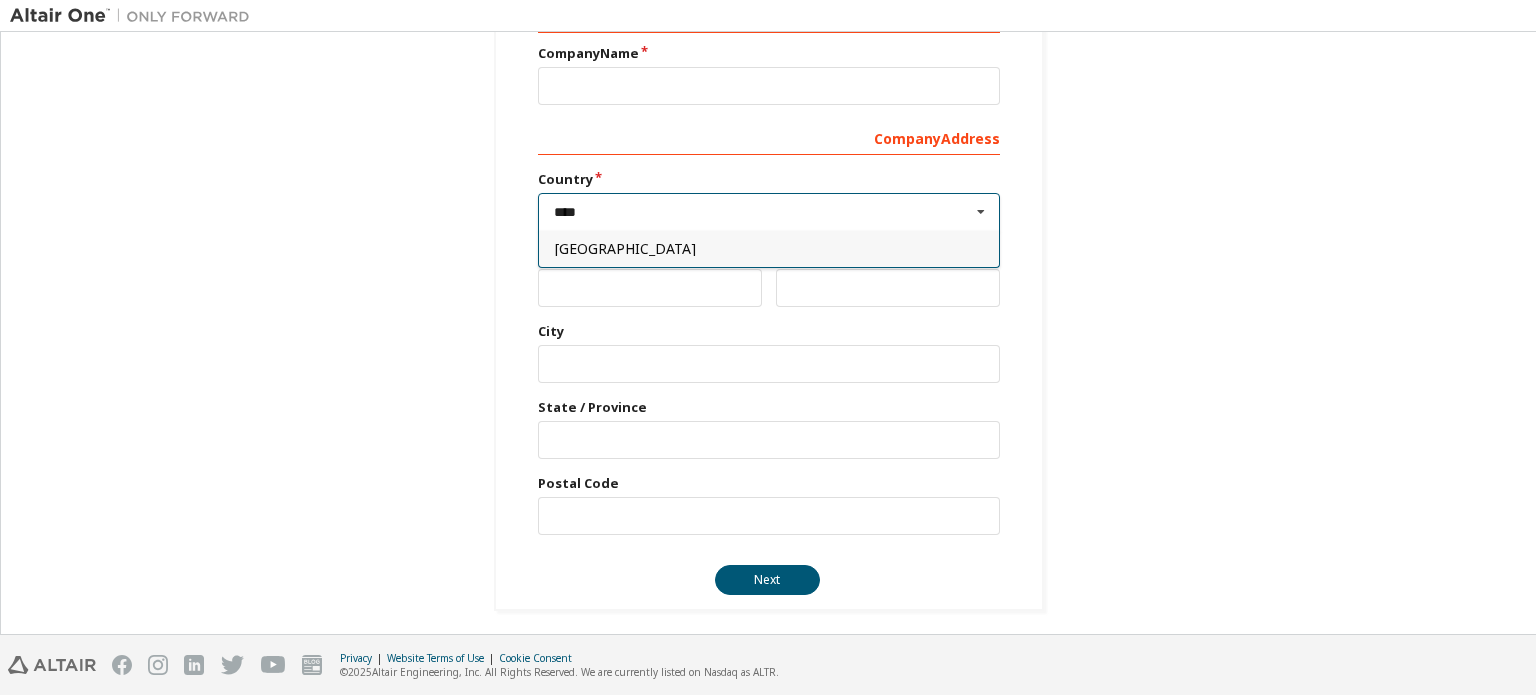 click on "[GEOGRAPHIC_DATA]" at bounding box center (769, 248) 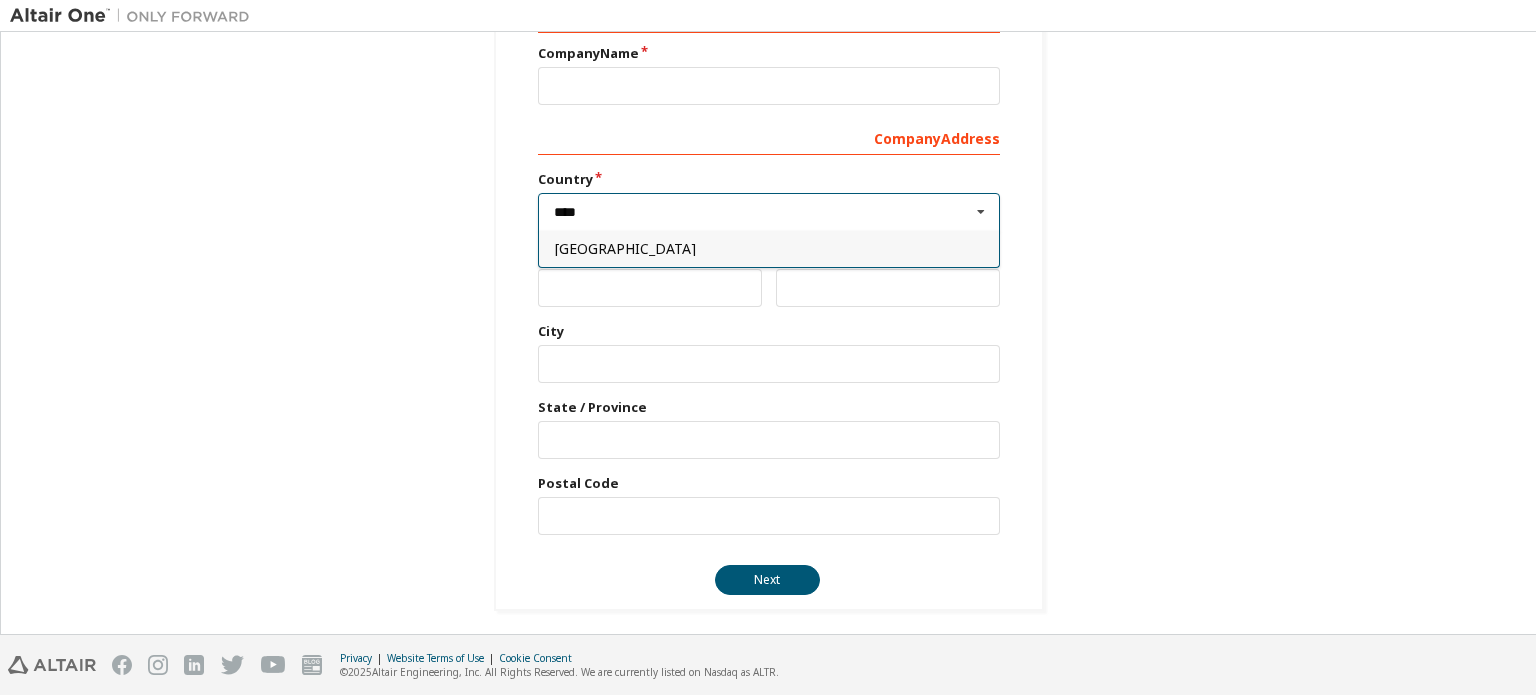 type on "***" 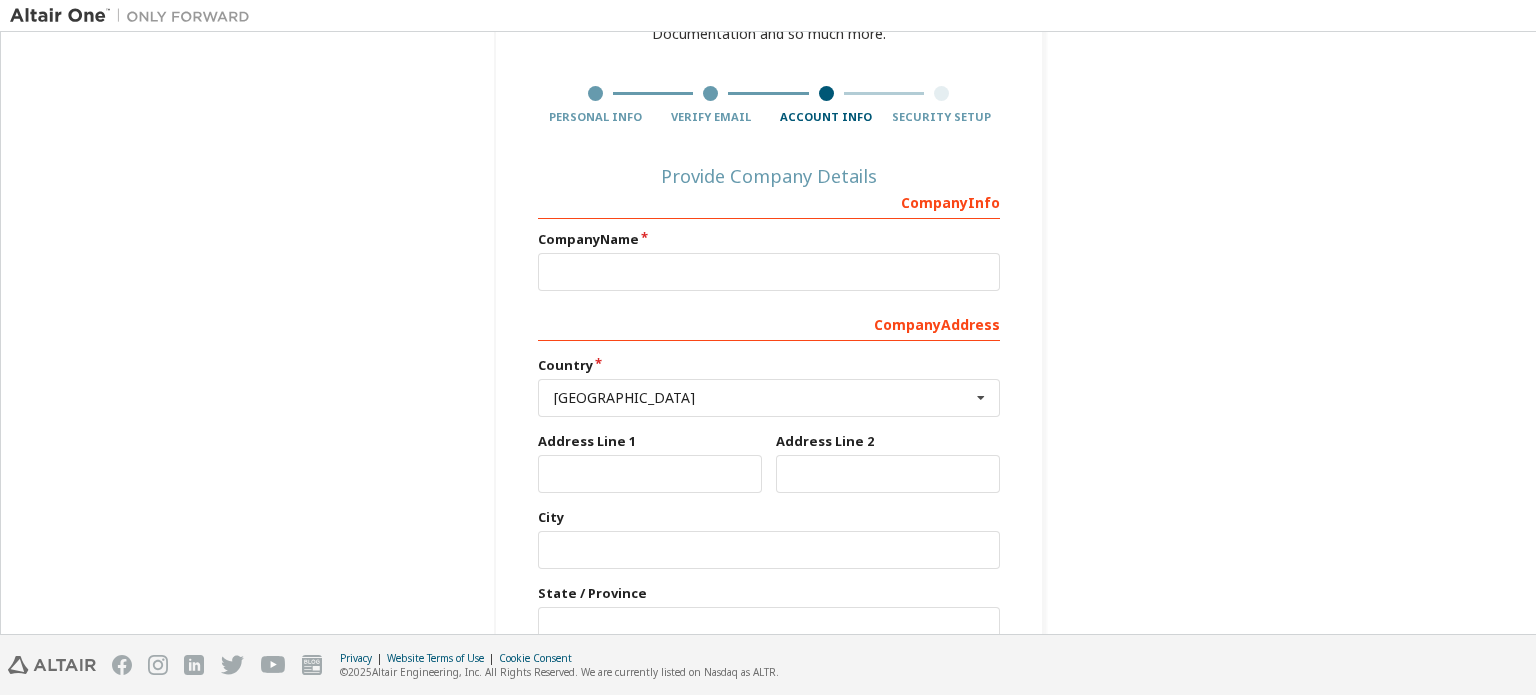 scroll, scrollTop: 62, scrollLeft: 0, axis: vertical 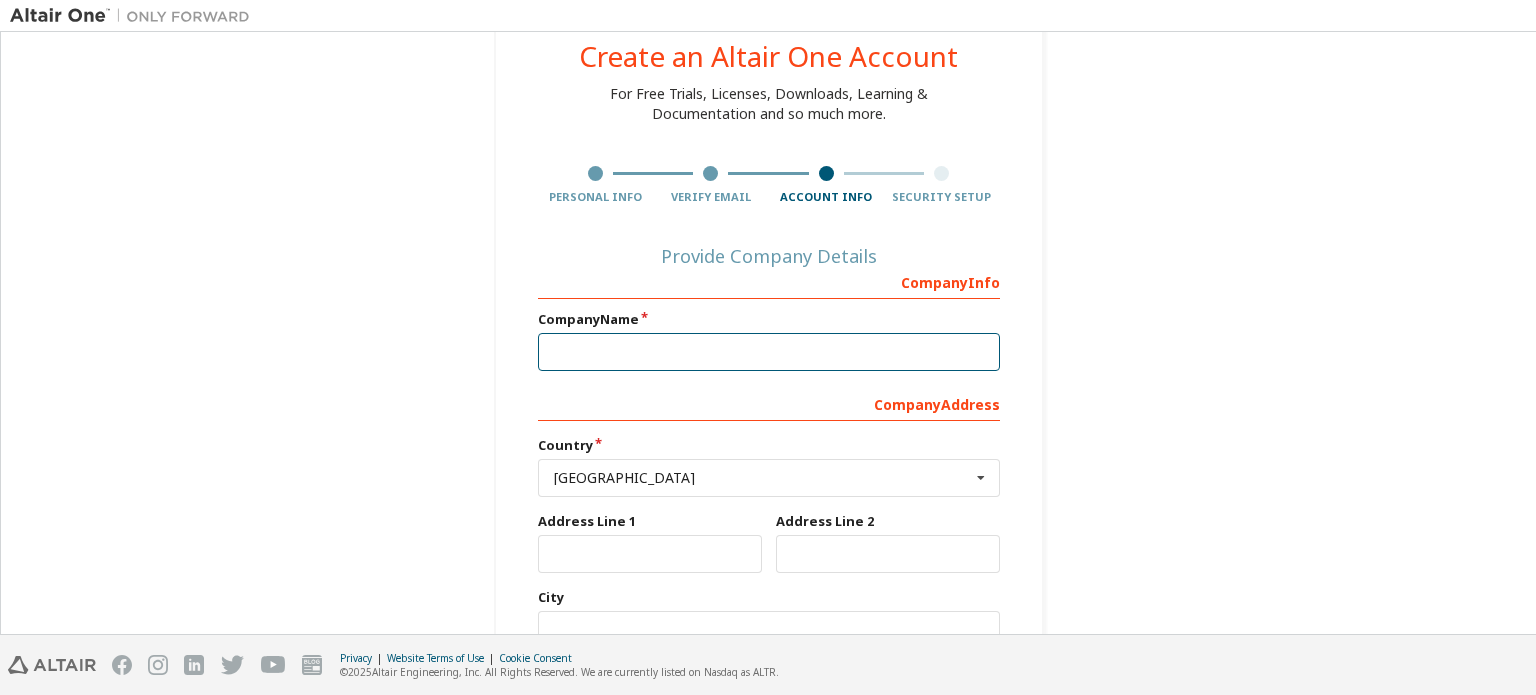 click at bounding box center (769, 352) 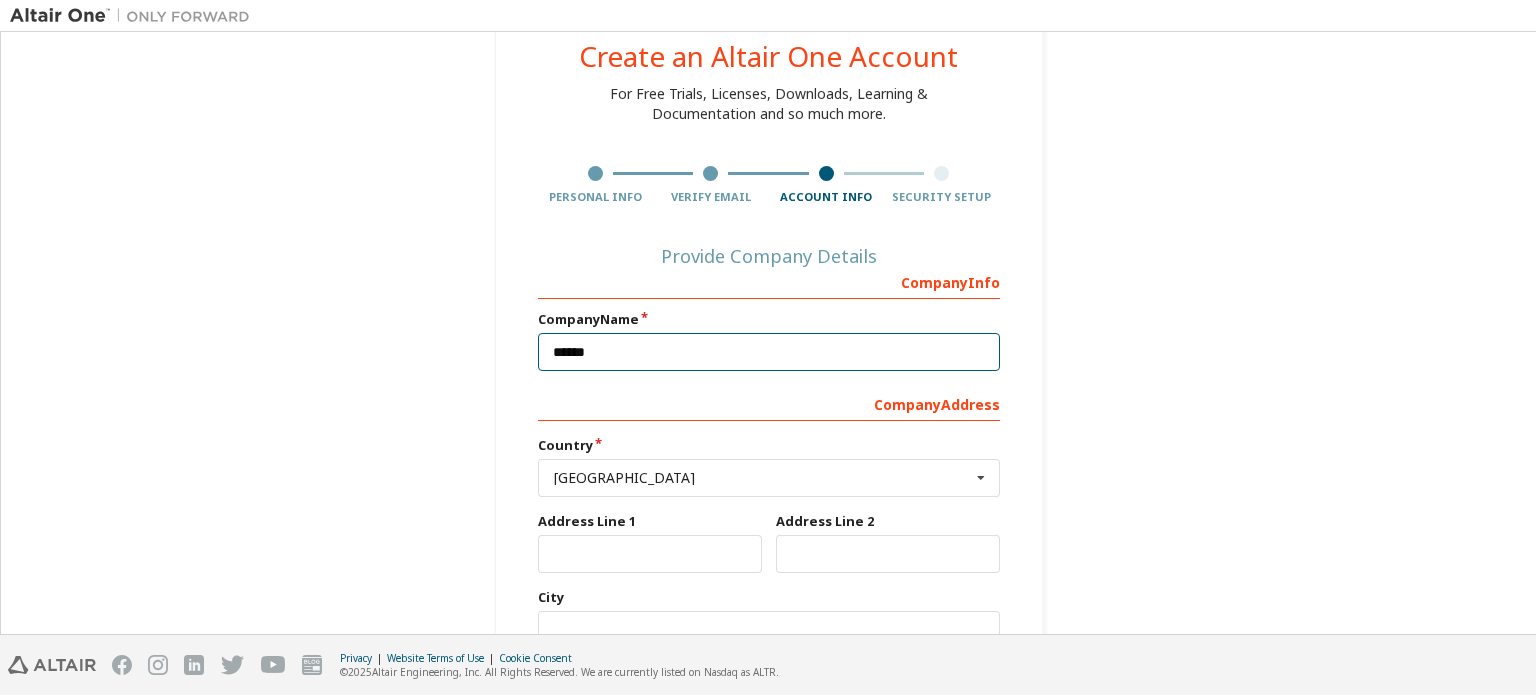 type on "******" 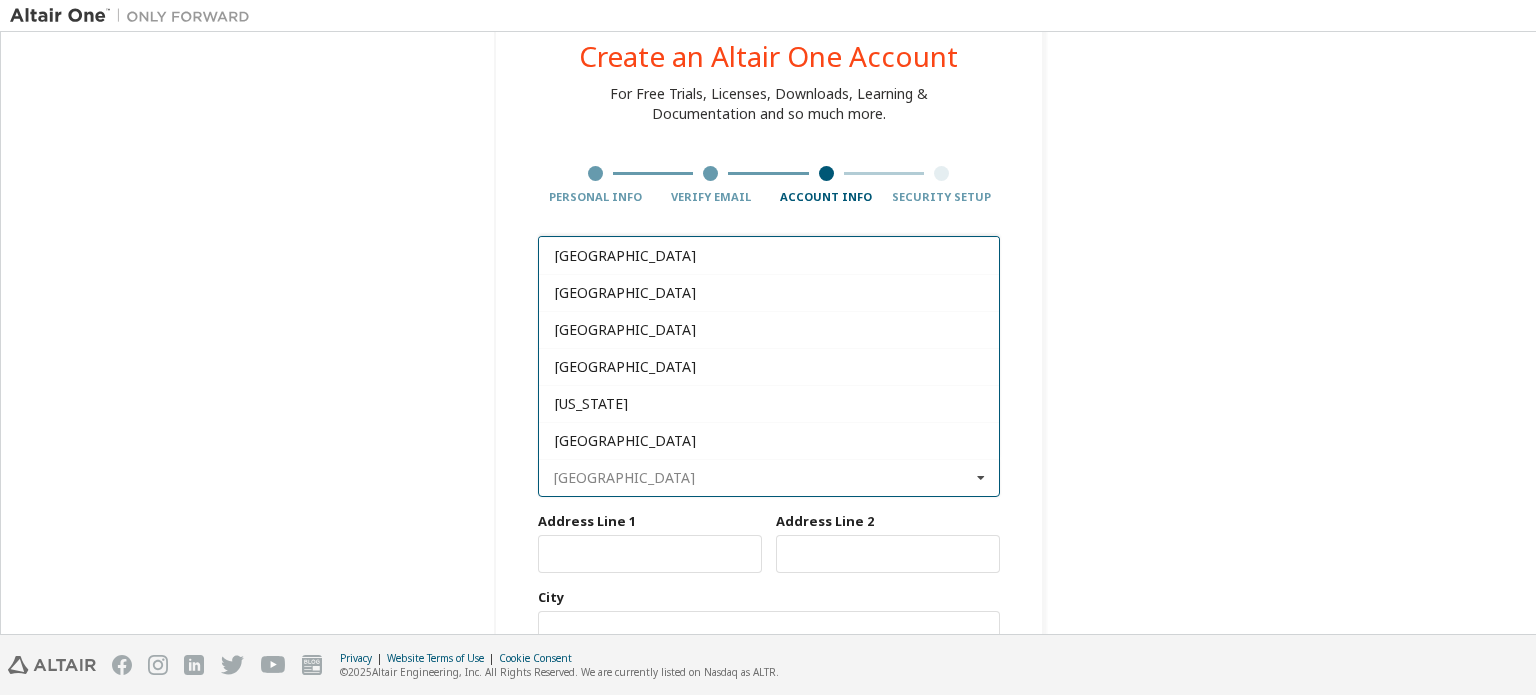 scroll, scrollTop: 180, scrollLeft: 0, axis: vertical 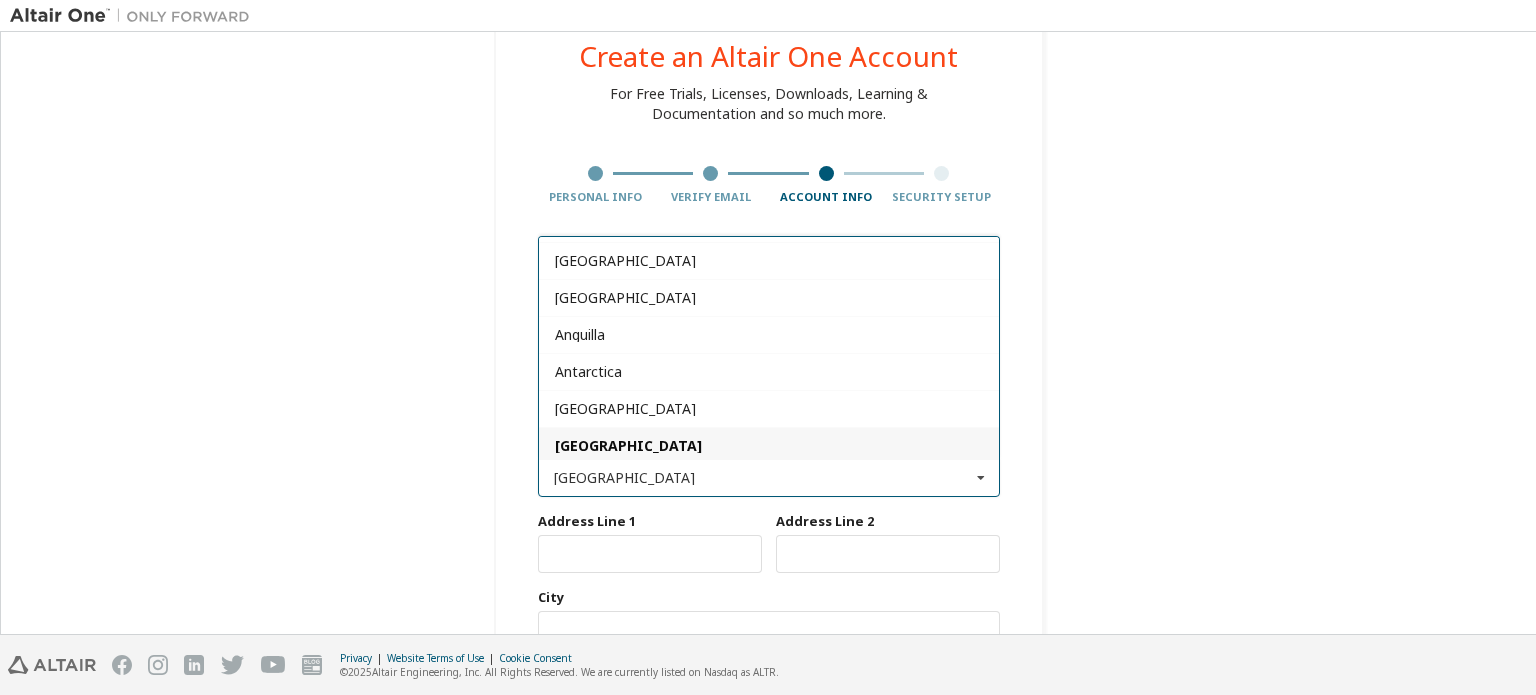 click on "Create an Altair One Account For Free Trials, Licenses, Downloads, Learning &  Documentation and so much more. Personal Info Verify Email Account Info Security Setup Provide Company Details Company  Info Company  Name ****** Company  Address *** Country [GEOGRAPHIC_DATA] [GEOGRAPHIC_DATA] [GEOGRAPHIC_DATA] [GEOGRAPHIC_DATA] [GEOGRAPHIC_DATA] [US_STATE] [GEOGRAPHIC_DATA] [GEOGRAPHIC_DATA] [GEOGRAPHIC_DATA] [GEOGRAPHIC_DATA] [GEOGRAPHIC_DATA] [GEOGRAPHIC_DATA] [GEOGRAPHIC_DATA] [GEOGRAPHIC_DATA] [GEOGRAPHIC_DATA] [GEOGRAPHIC_DATA] [GEOGRAPHIC_DATA] [GEOGRAPHIC_DATA] [GEOGRAPHIC_DATA] [GEOGRAPHIC_DATA] [GEOGRAPHIC_DATA] [GEOGRAPHIC_DATA] [GEOGRAPHIC_DATA] [GEOGRAPHIC_DATA] [GEOGRAPHIC_DATA] [GEOGRAPHIC_DATA] [GEOGRAPHIC_DATA] (Plurinational State of) [GEOGRAPHIC_DATA] [GEOGRAPHIC_DATA] [GEOGRAPHIC_DATA] [GEOGRAPHIC_DATA] [GEOGRAPHIC_DATA] [GEOGRAPHIC_DATA] [GEOGRAPHIC_DATA] [GEOGRAPHIC_DATA] [GEOGRAPHIC_DATA] [GEOGRAPHIC_DATA] [GEOGRAPHIC_DATA] [GEOGRAPHIC_DATA] [GEOGRAPHIC_DATA] [GEOGRAPHIC_DATA] [GEOGRAPHIC_DATA] [GEOGRAPHIC_DATA] [GEOGRAPHIC_DATA] [GEOGRAPHIC_DATA] [GEOGRAPHIC_DATA] [GEOGRAPHIC_DATA] [GEOGRAPHIC_DATA] [GEOGRAPHIC_DATA] [GEOGRAPHIC_DATA] [GEOGRAPHIC_DATA] [GEOGRAPHIC_DATA] ([GEOGRAPHIC_DATA]) [GEOGRAPHIC_DATA] [GEOGRAPHIC_DATA] [GEOGRAPHIC_DATA] [GEOGRAPHIC_DATA] [GEOGRAPHIC_DATA] [GEOGRAPHIC_DATA] [GEOGRAPHIC_DATA] [GEOGRAPHIC_DATA] [GEOGRAPHIC_DATA] [GEOGRAPHIC_DATA] [GEOGRAPHIC_DATA] [GEOGRAPHIC_DATA]" at bounding box center (768, 437) 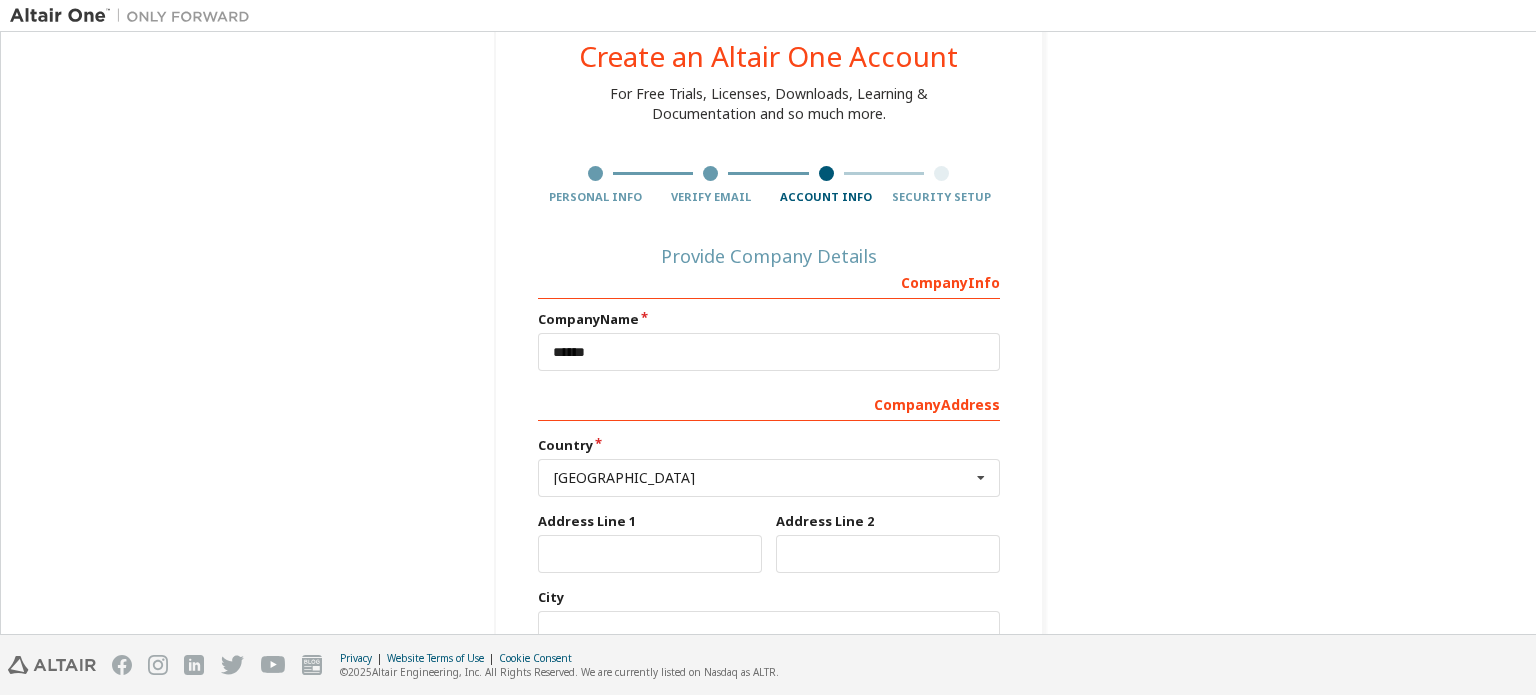 scroll, scrollTop: 195, scrollLeft: 0, axis: vertical 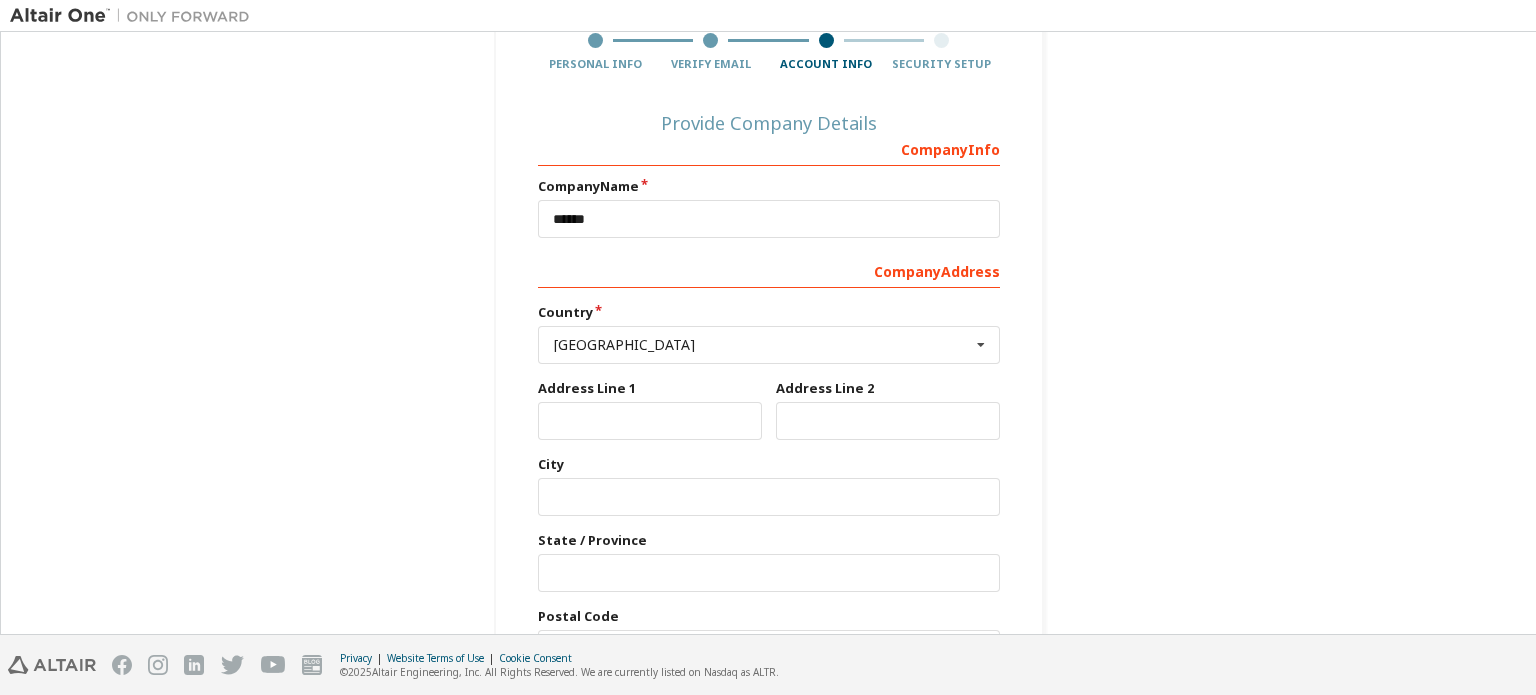 click on "Company  Info Company  Name ****** Company  Address *** Country [GEOGRAPHIC_DATA] [GEOGRAPHIC_DATA] [GEOGRAPHIC_DATA] [GEOGRAPHIC_DATA] [GEOGRAPHIC_DATA] [US_STATE] [GEOGRAPHIC_DATA] [GEOGRAPHIC_DATA] [GEOGRAPHIC_DATA] [GEOGRAPHIC_DATA] [GEOGRAPHIC_DATA] [GEOGRAPHIC_DATA] [GEOGRAPHIC_DATA] [GEOGRAPHIC_DATA] [GEOGRAPHIC_DATA] [GEOGRAPHIC_DATA] [GEOGRAPHIC_DATA] [GEOGRAPHIC_DATA] [GEOGRAPHIC_DATA] [GEOGRAPHIC_DATA] [GEOGRAPHIC_DATA] [GEOGRAPHIC_DATA] [GEOGRAPHIC_DATA] [GEOGRAPHIC_DATA] [GEOGRAPHIC_DATA] [GEOGRAPHIC_DATA] [GEOGRAPHIC_DATA] ([GEOGRAPHIC_DATA] State of) [GEOGRAPHIC_DATA] [GEOGRAPHIC_DATA] [GEOGRAPHIC_DATA] [GEOGRAPHIC_DATA] [GEOGRAPHIC_DATA] [GEOGRAPHIC_DATA] [GEOGRAPHIC_DATA] [GEOGRAPHIC_DATA] [GEOGRAPHIC_DATA] [GEOGRAPHIC_DATA] [GEOGRAPHIC_DATA] [GEOGRAPHIC_DATA] [GEOGRAPHIC_DATA] [GEOGRAPHIC_DATA] [GEOGRAPHIC_DATA] [GEOGRAPHIC_DATA] [GEOGRAPHIC_DATA] [GEOGRAPHIC_DATA] [GEOGRAPHIC_DATA] [GEOGRAPHIC_DATA] [GEOGRAPHIC_DATA] [GEOGRAPHIC_DATA] [GEOGRAPHIC_DATA] [GEOGRAPHIC_DATA] [GEOGRAPHIC_DATA] [GEOGRAPHIC_DATA] ([GEOGRAPHIC_DATA]) [GEOGRAPHIC_DATA] [GEOGRAPHIC_DATA] [GEOGRAPHIC_DATA] [GEOGRAPHIC_DATA] [GEOGRAPHIC_DATA] [GEOGRAPHIC_DATA] [GEOGRAPHIC_DATA] [GEOGRAPHIC_DATA] [GEOGRAPHIC_DATA] [GEOGRAPHIC_DATA] [GEOGRAPHIC_DATA] [GEOGRAPHIC_DATA] [GEOGRAPHIC_DATA] [GEOGRAPHIC_DATA] [GEOGRAPHIC_DATA] [GEOGRAPHIC_DATA] [GEOGRAPHIC_DATA] [GEOGRAPHIC_DATA] [GEOGRAPHIC_DATA] ([GEOGRAPHIC_DATA]) [GEOGRAPHIC_DATA] [GEOGRAPHIC_DATA] [GEOGRAPHIC_DATA] [GEOGRAPHIC_DATA] [GEOGRAPHIC_DATA] [GEOGRAPHIC_DATA] [GEOGRAPHIC_DATA] [GEOGRAPHIC_DATA]" at bounding box center (769, 399) 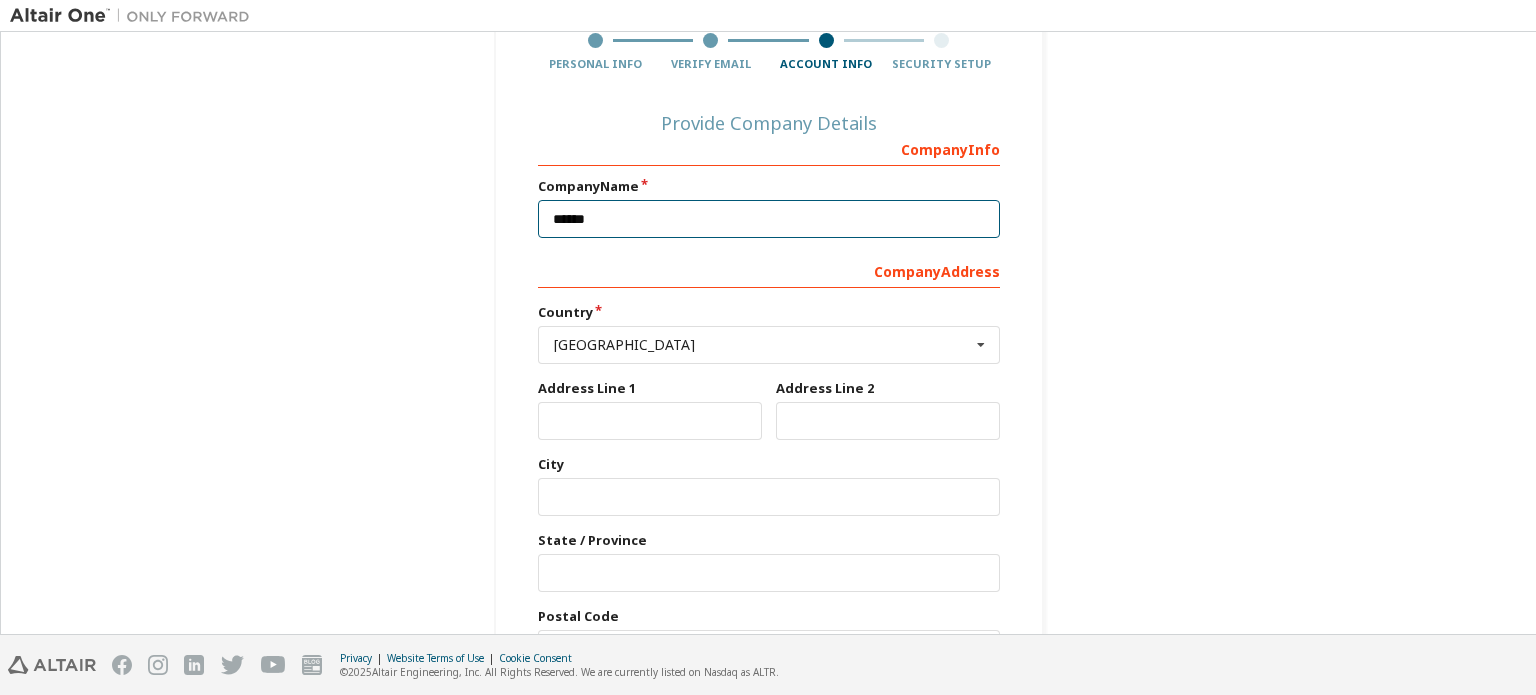 click on "******" at bounding box center (769, 219) 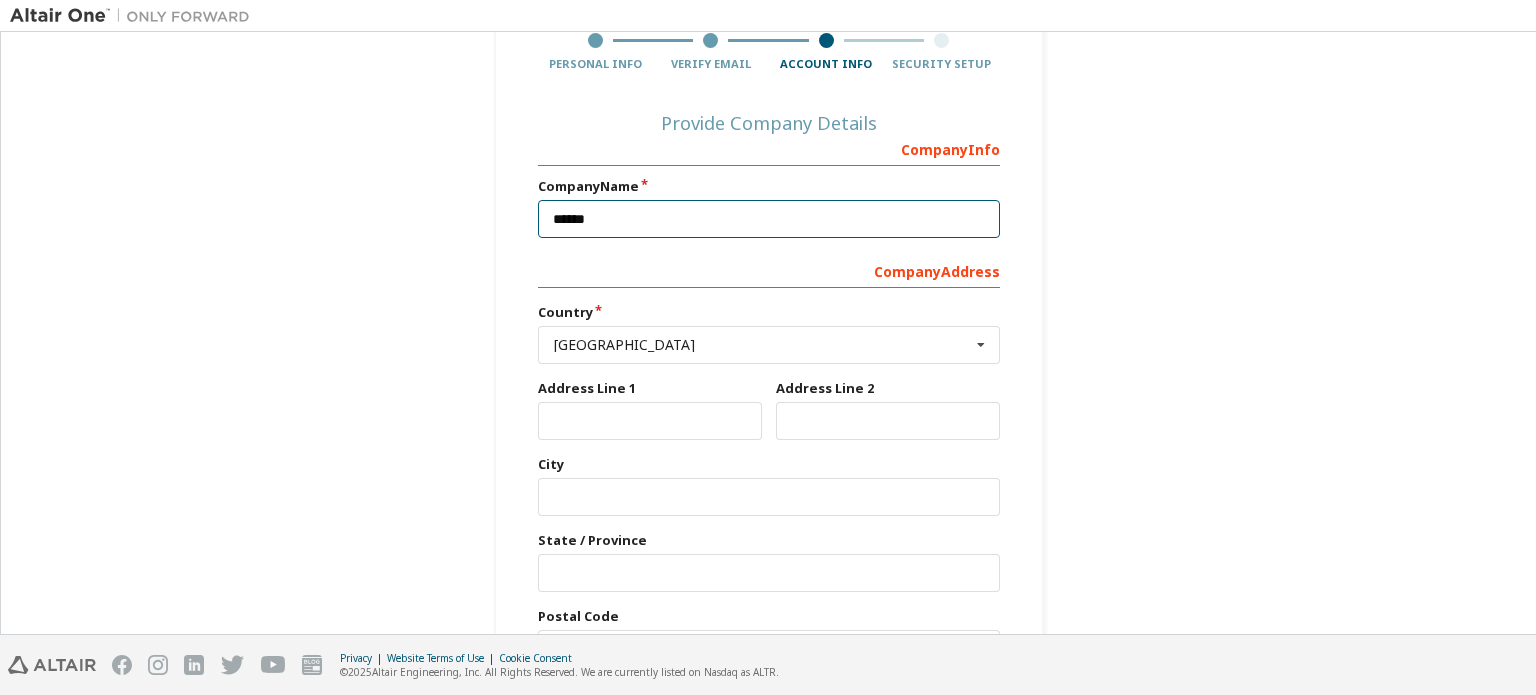 scroll, scrollTop: 328, scrollLeft: 0, axis: vertical 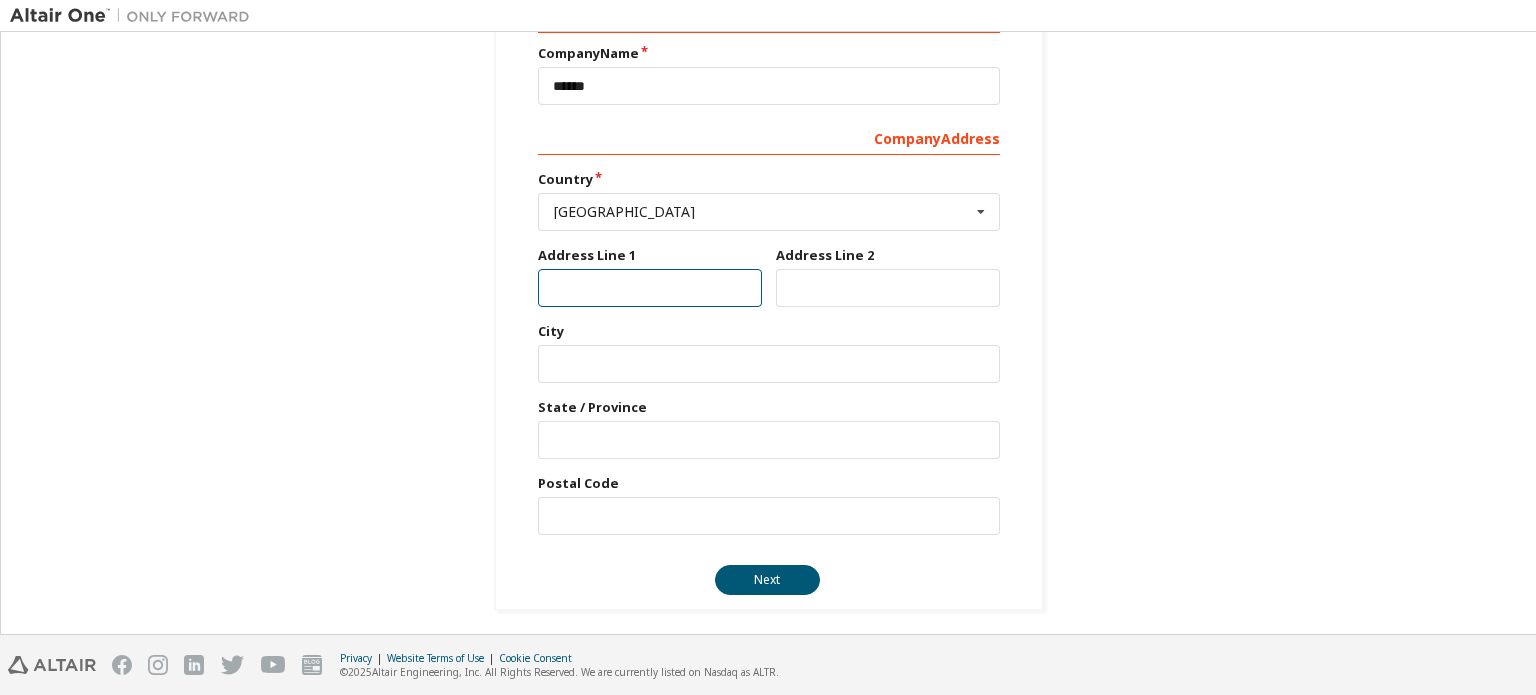 click at bounding box center (650, 288) 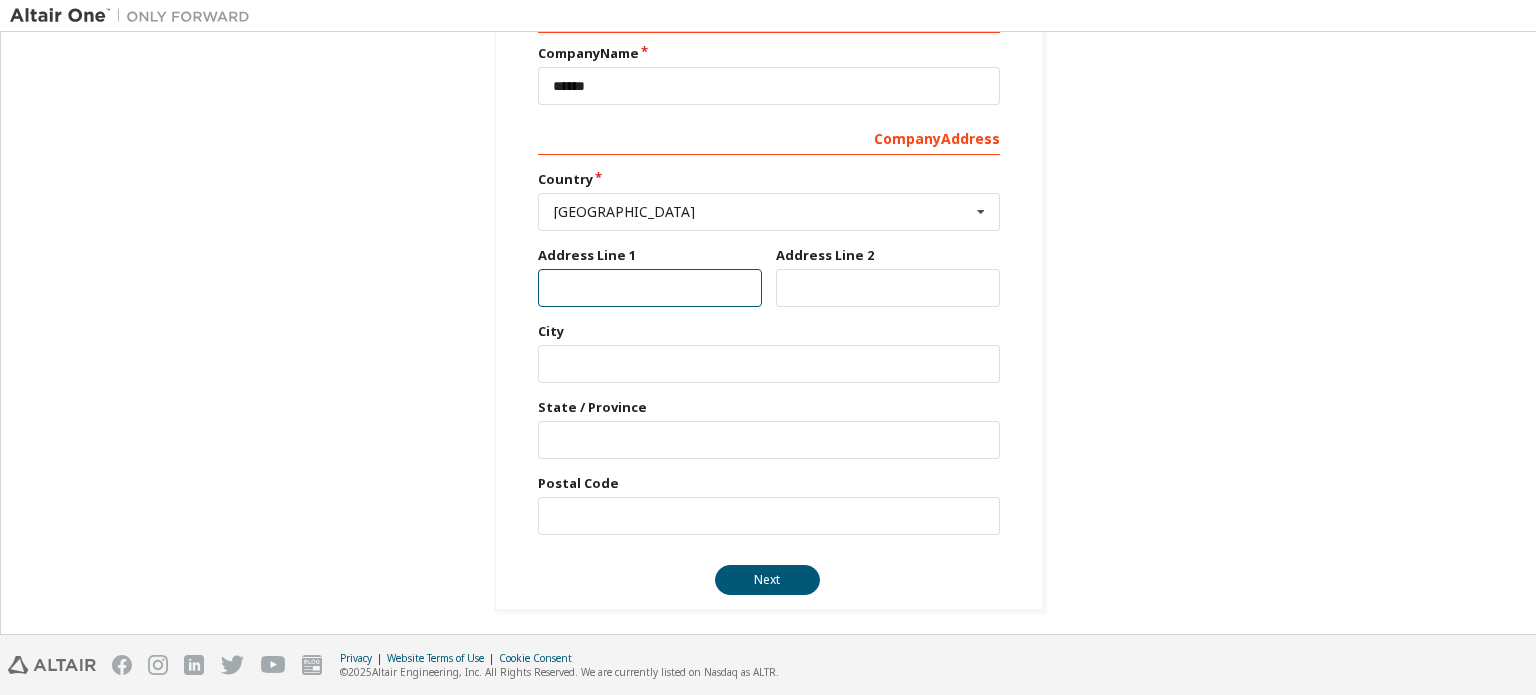 click at bounding box center [650, 288] 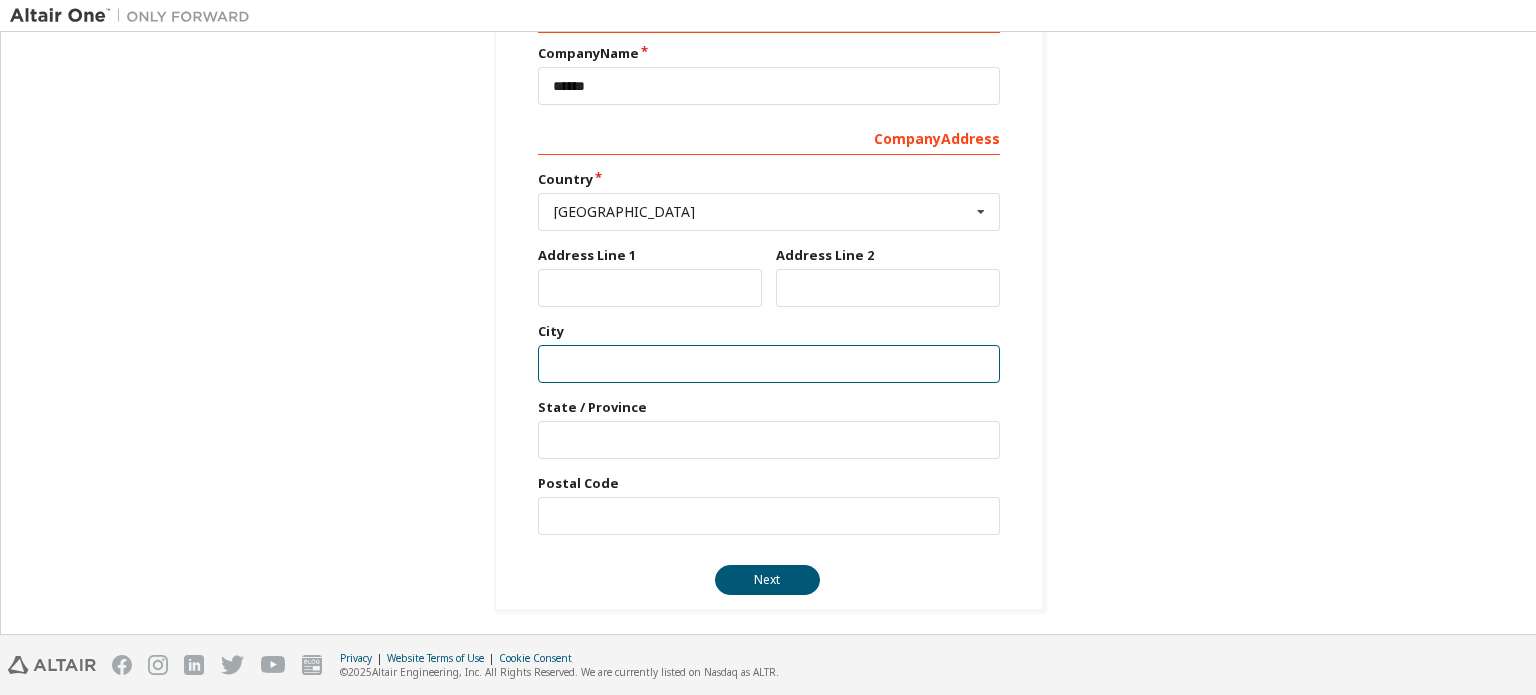 click at bounding box center [769, 364] 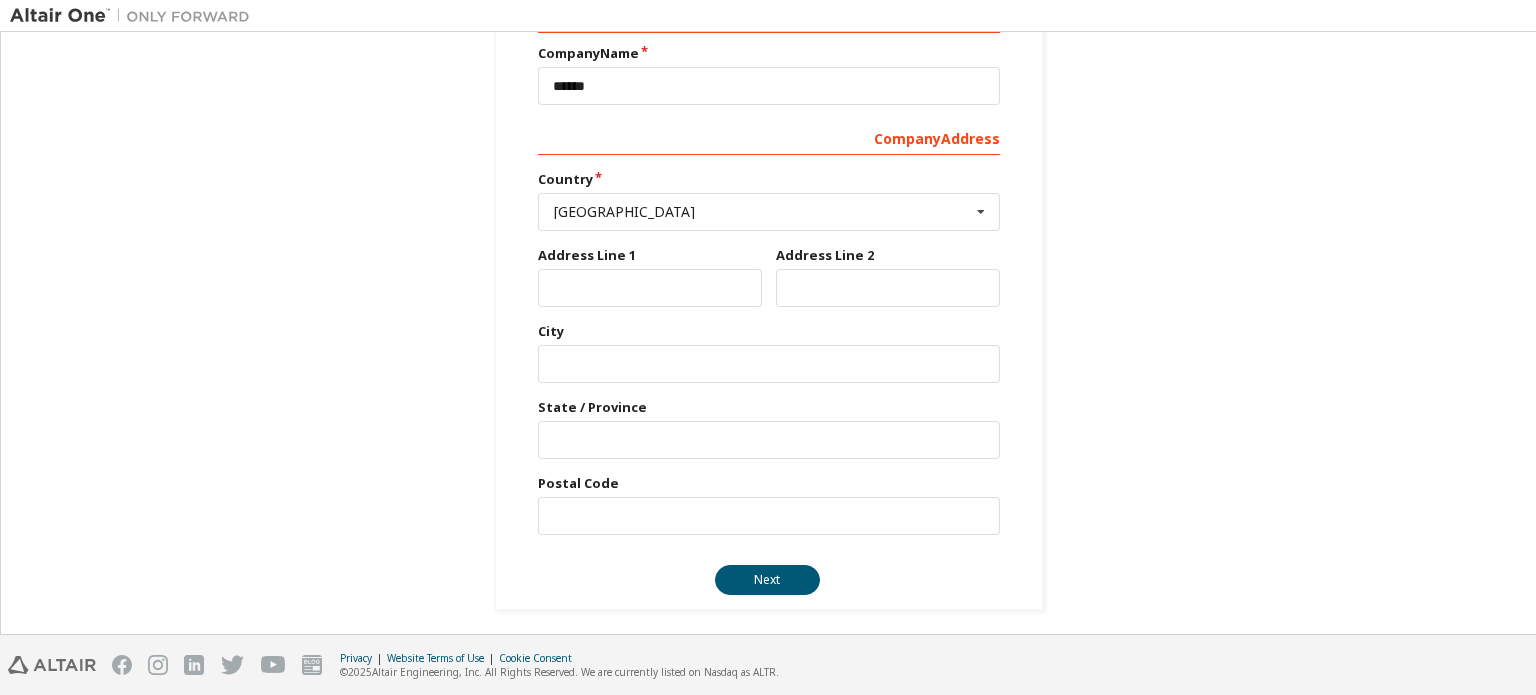 drag, startPoint x: 1141, startPoint y: 365, endPoint x: 1100, endPoint y: 381, distance: 44.011364 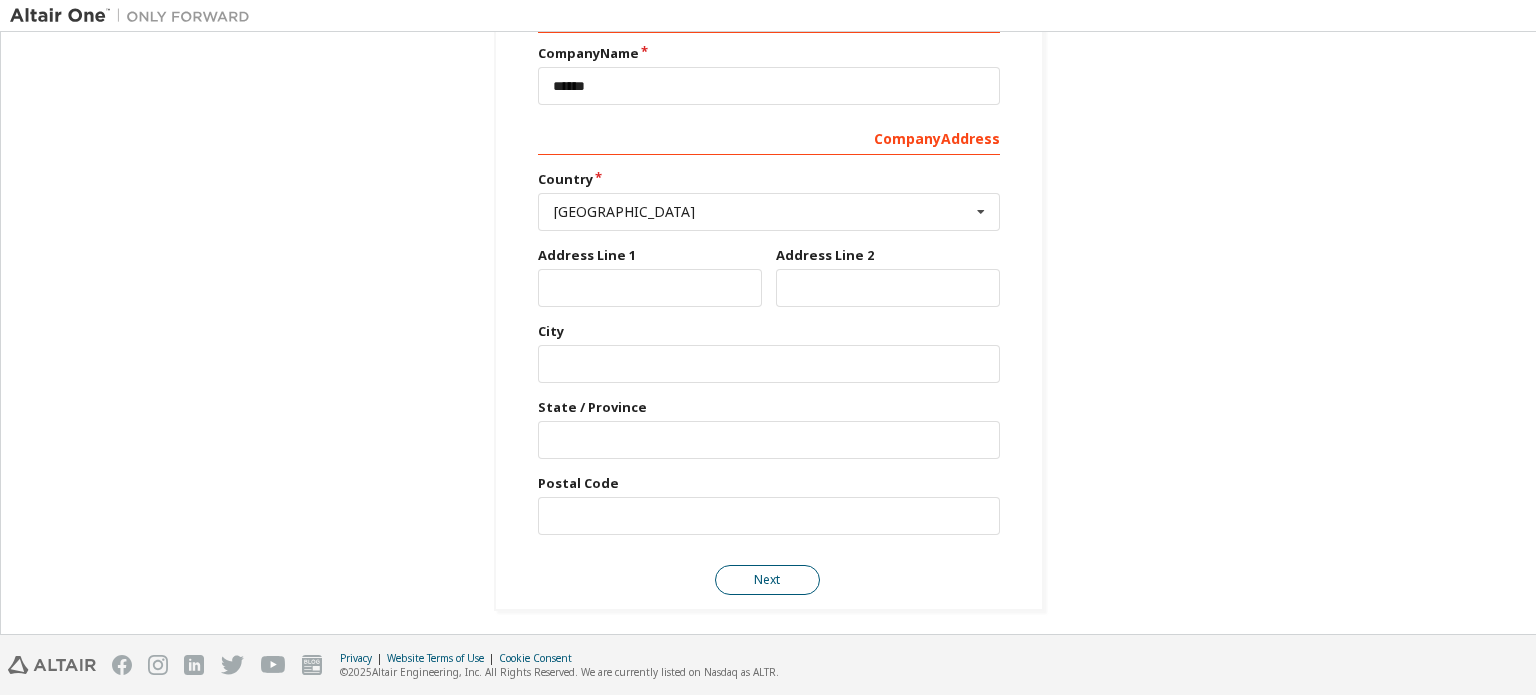 click on "Next" at bounding box center (767, 580) 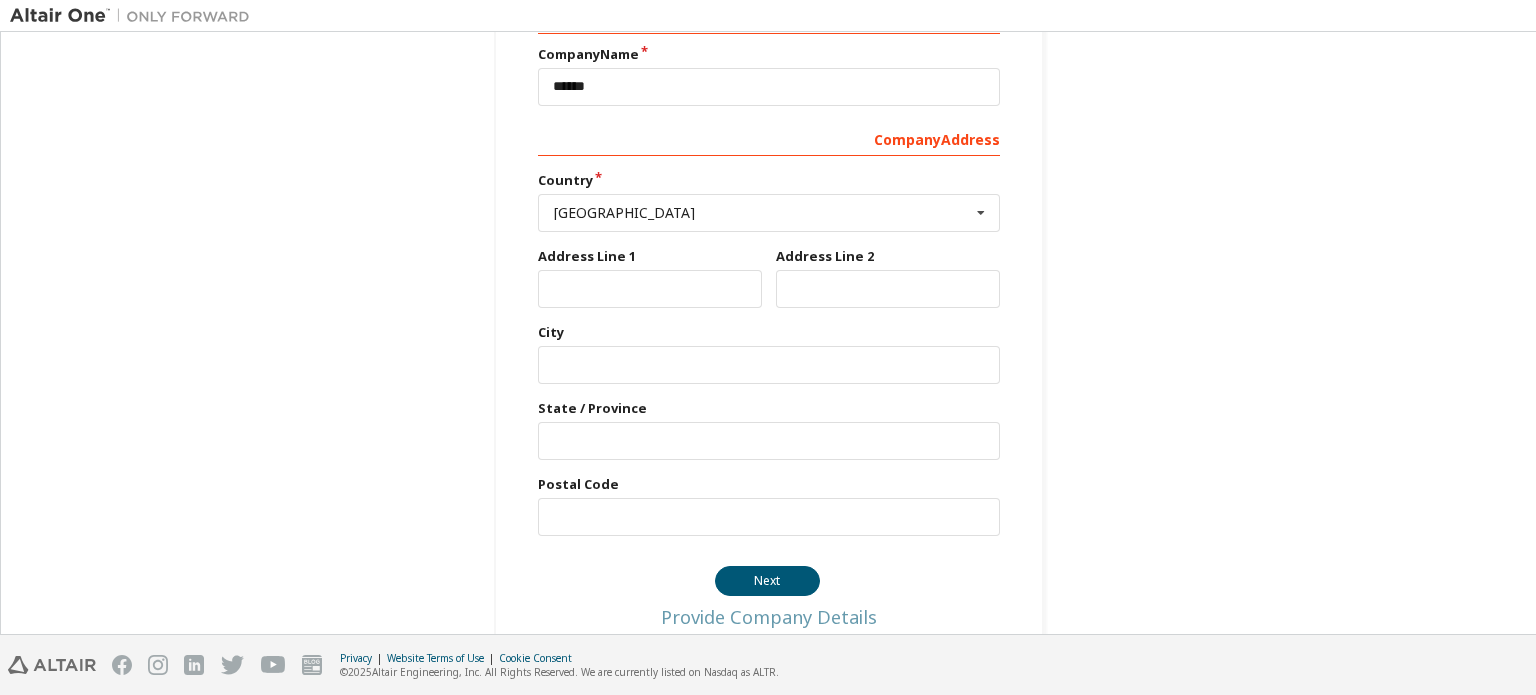 scroll, scrollTop: 0, scrollLeft: 0, axis: both 